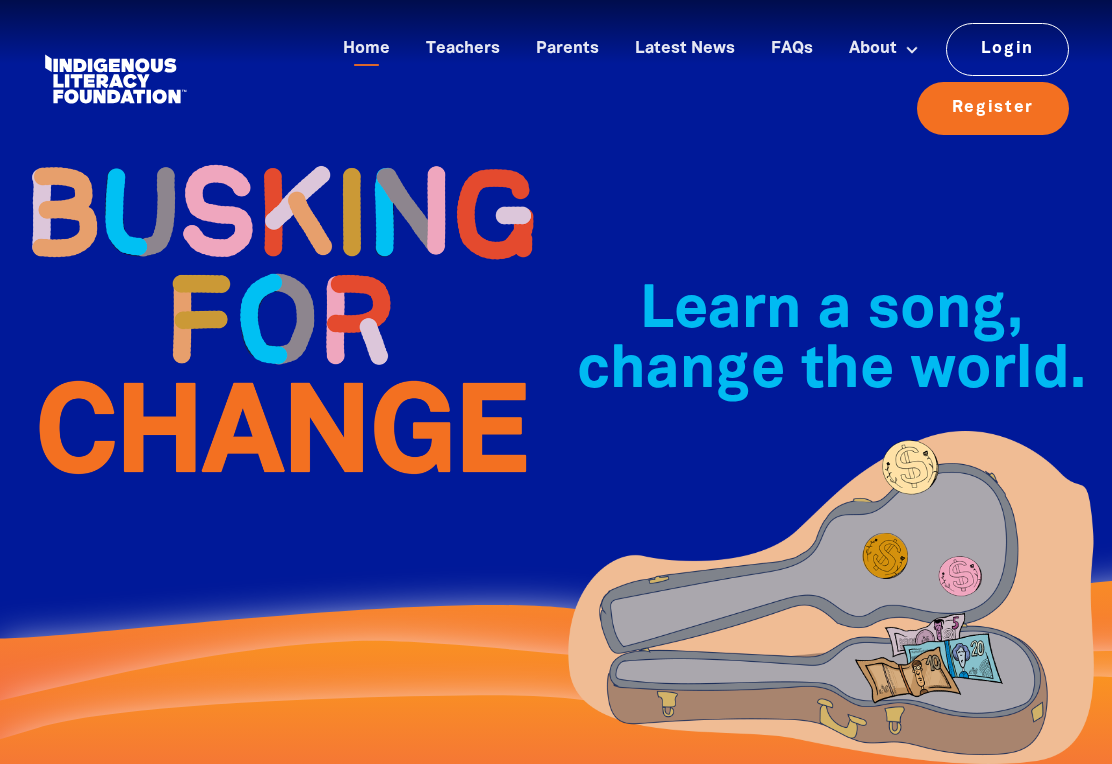 scroll, scrollTop: 357, scrollLeft: 0, axis: vertical 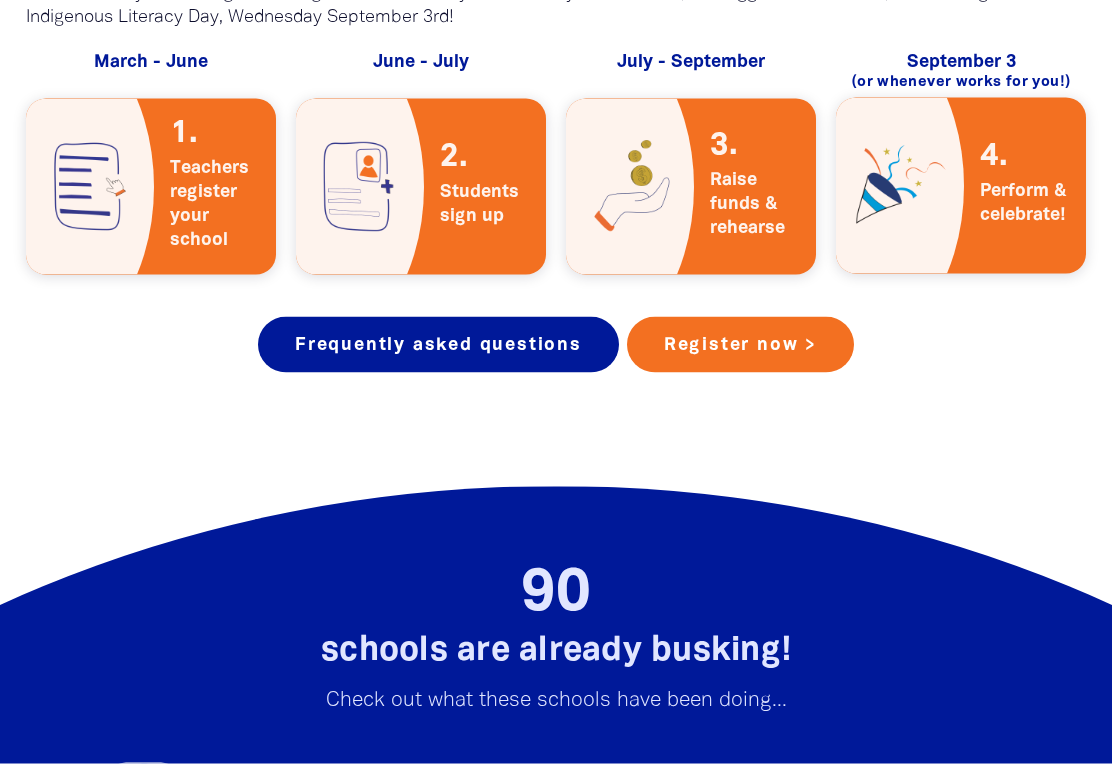 click on "Register now >" at bounding box center [740, 345] 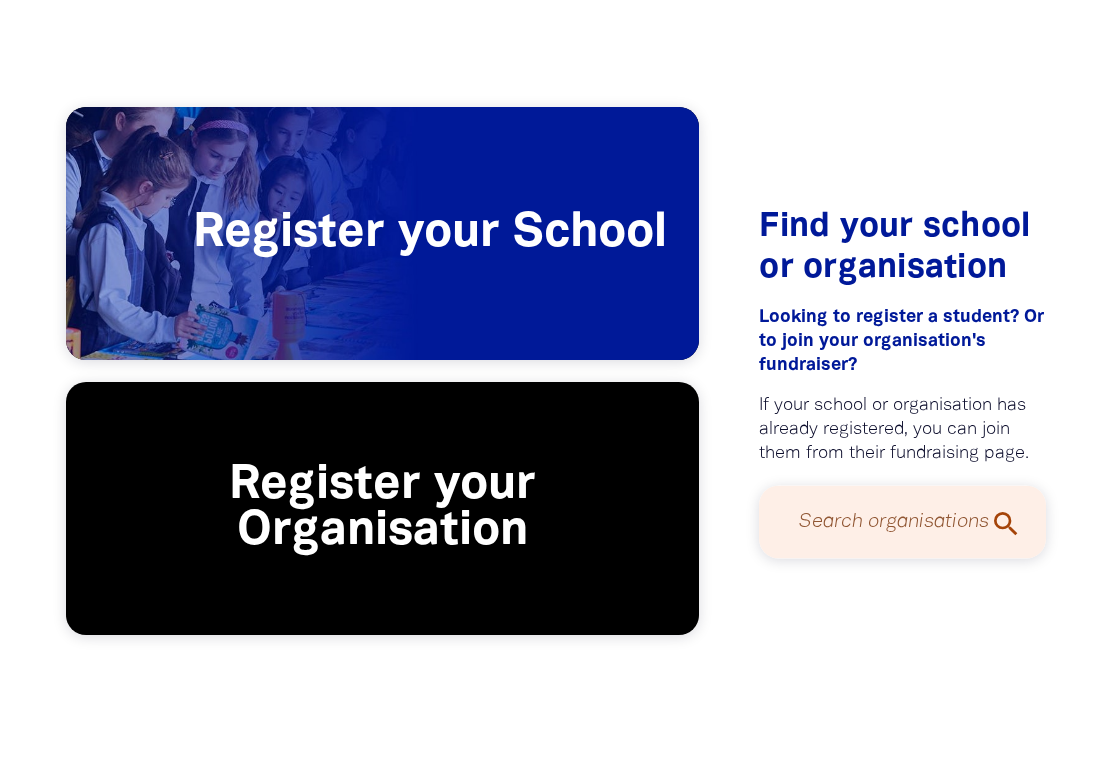 scroll, scrollTop: 410, scrollLeft: 0, axis: vertical 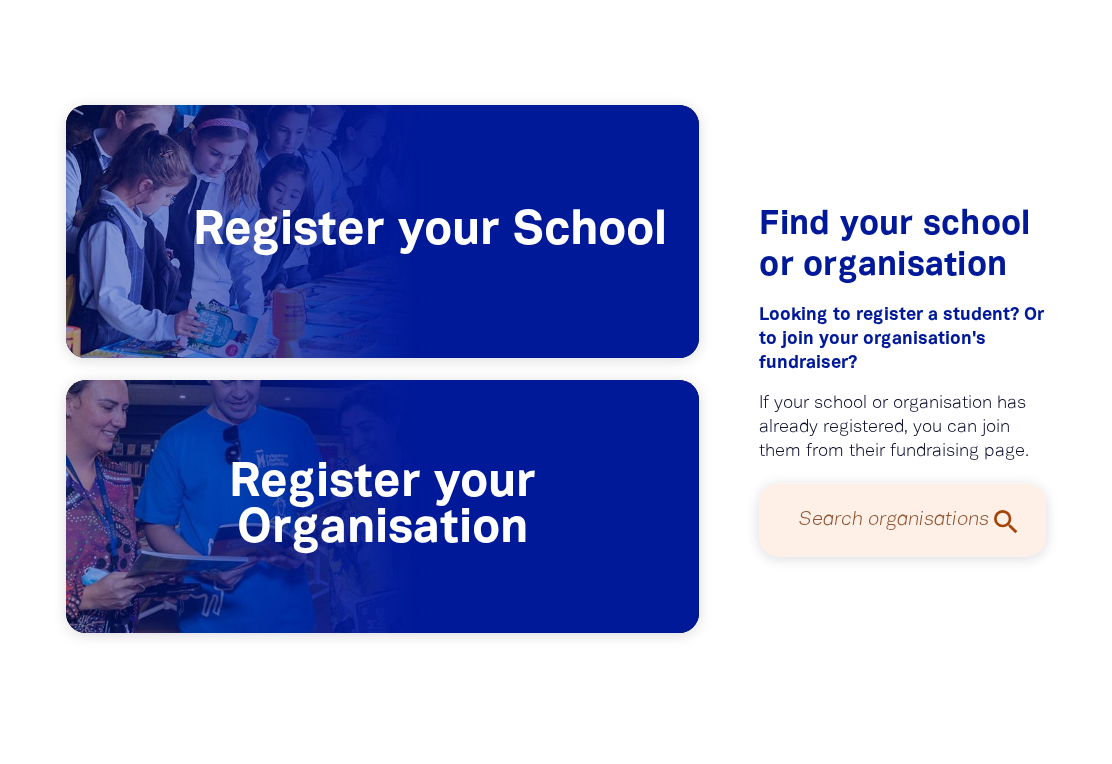 click on "Search organisations" at bounding box center [902, 520] 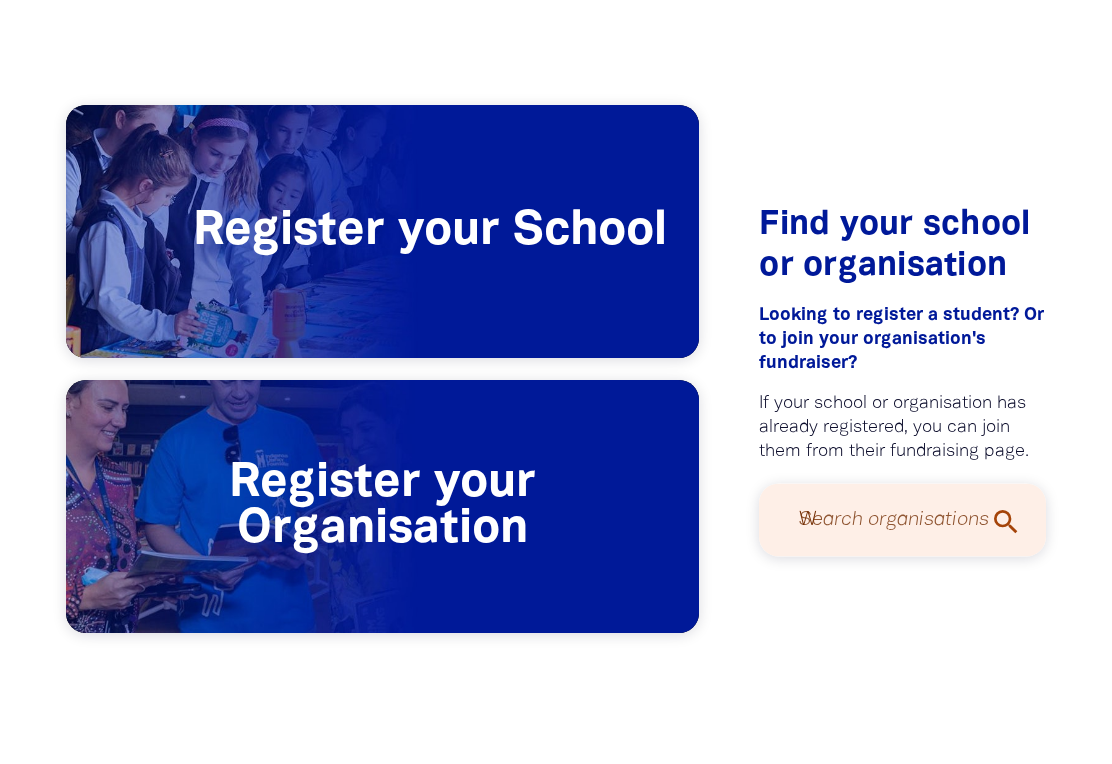scroll, scrollTop: 411, scrollLeft: 0, axis: vertical 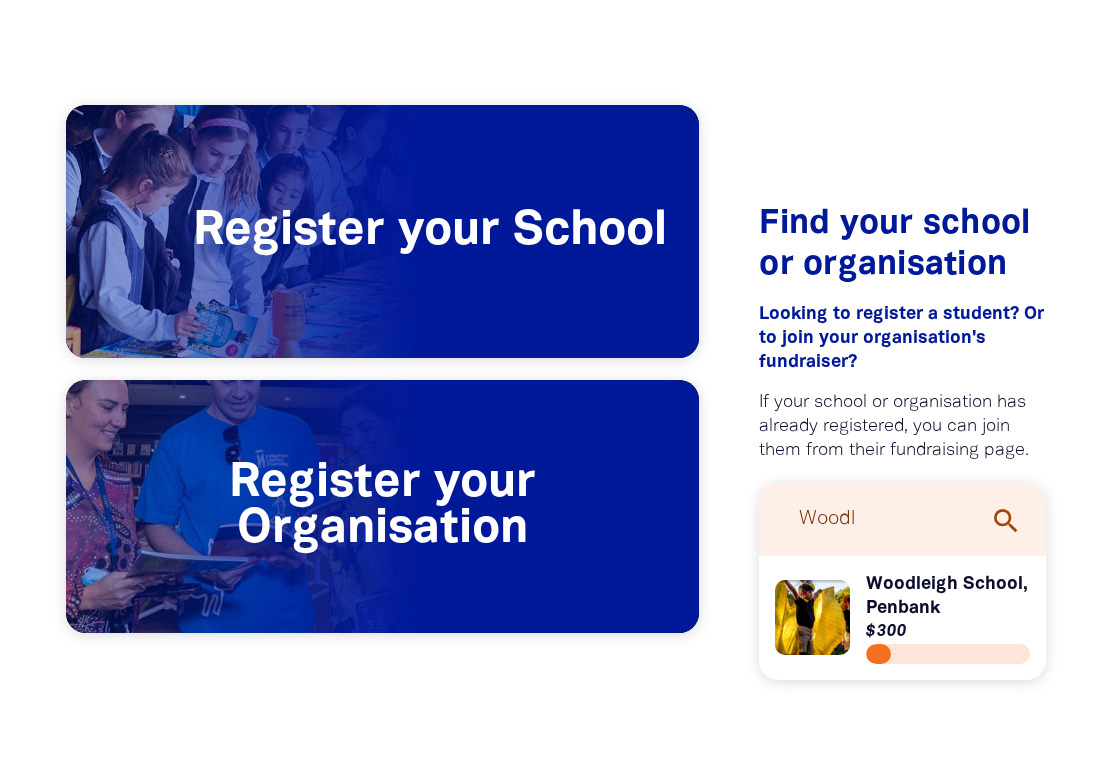 type on "Woodl" 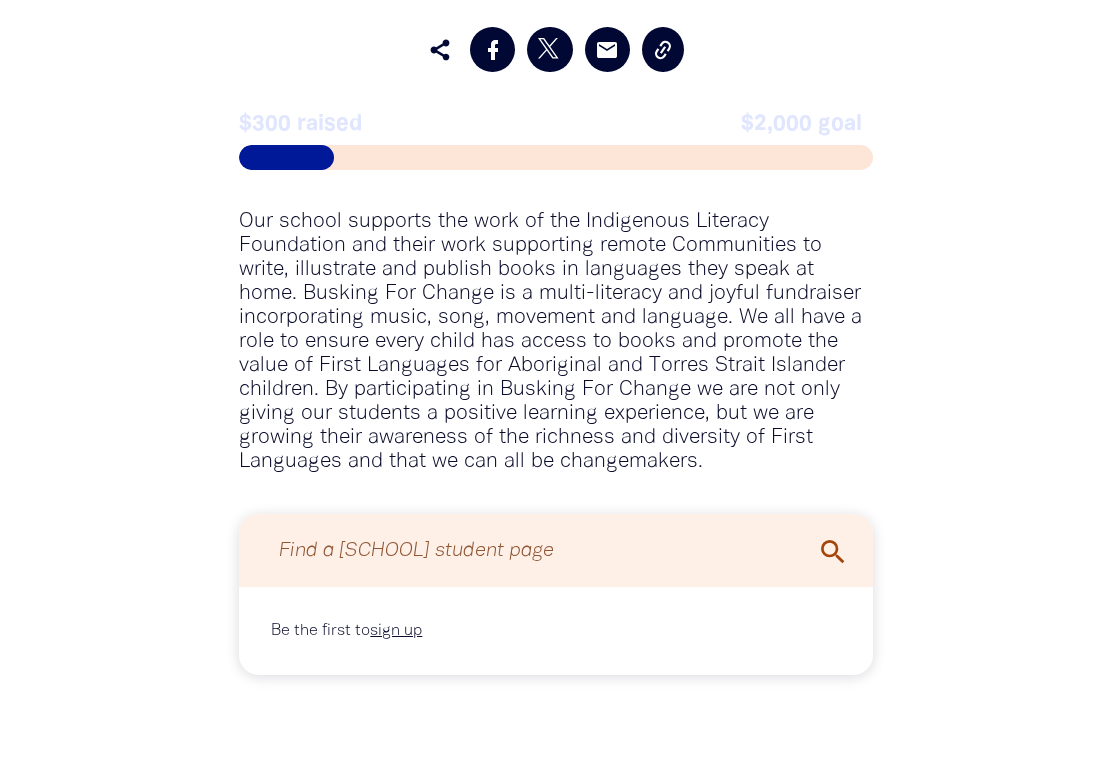 scroll, scrollTop: 1165, scrollLeft: 0, axis: vertical 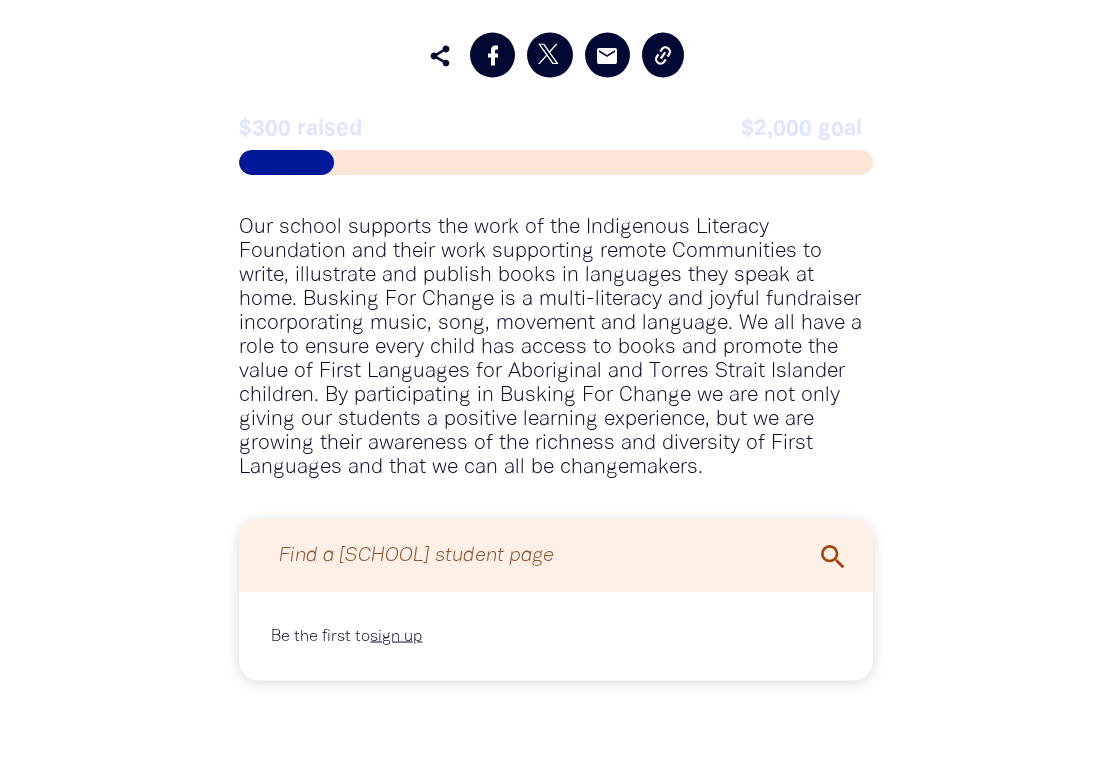 click on "$300 raised $2,000 goal" at bounding box center (555, 147) 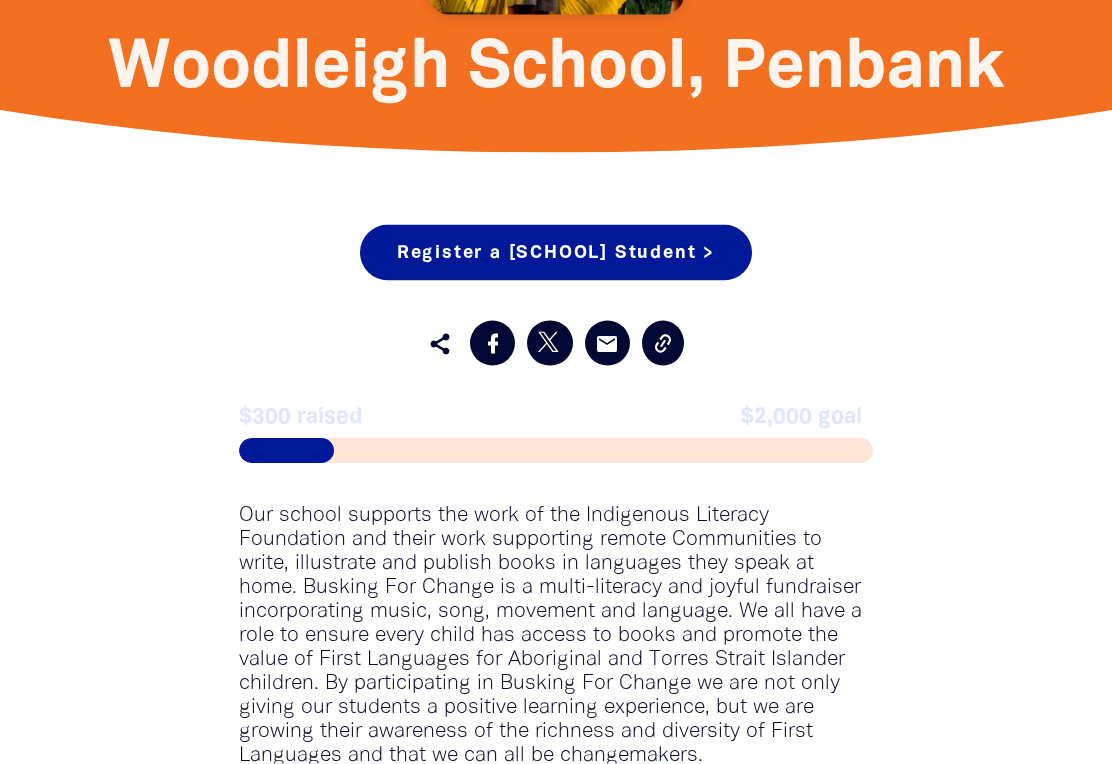 scroll, scrollTop: 878, scrollLeft: 0, axis: vertical 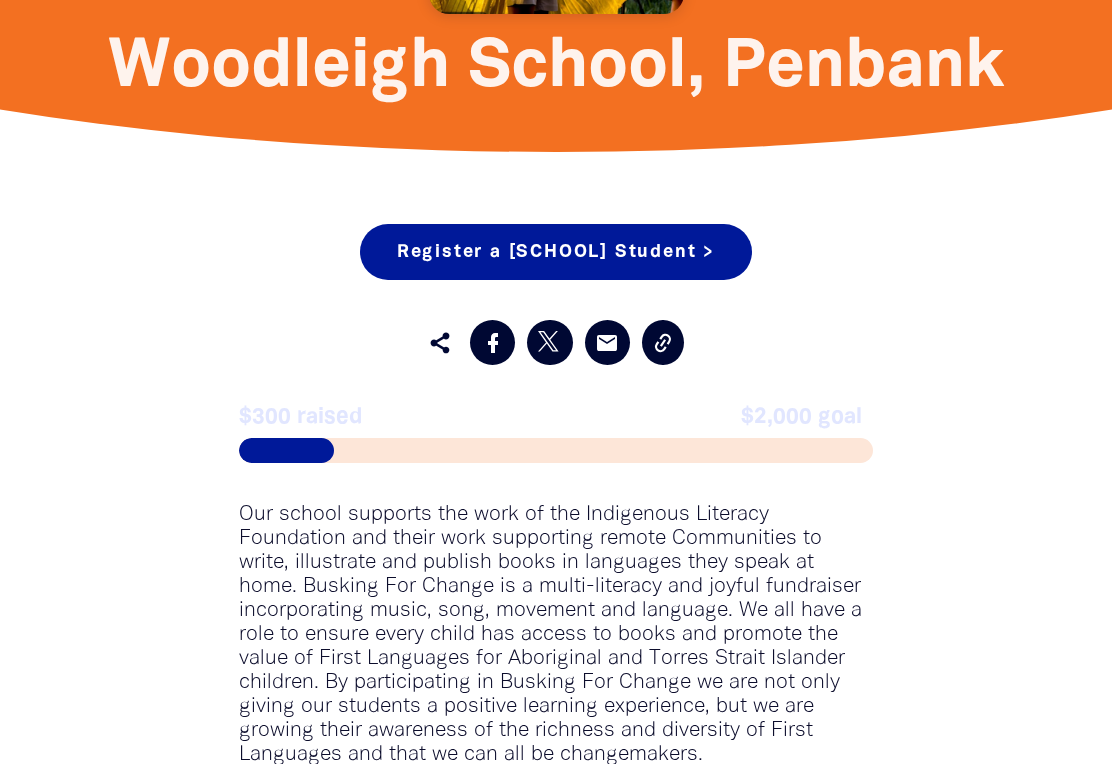 click on "Register a [SCHOOL] Student >" at bounding box center [556, 252] 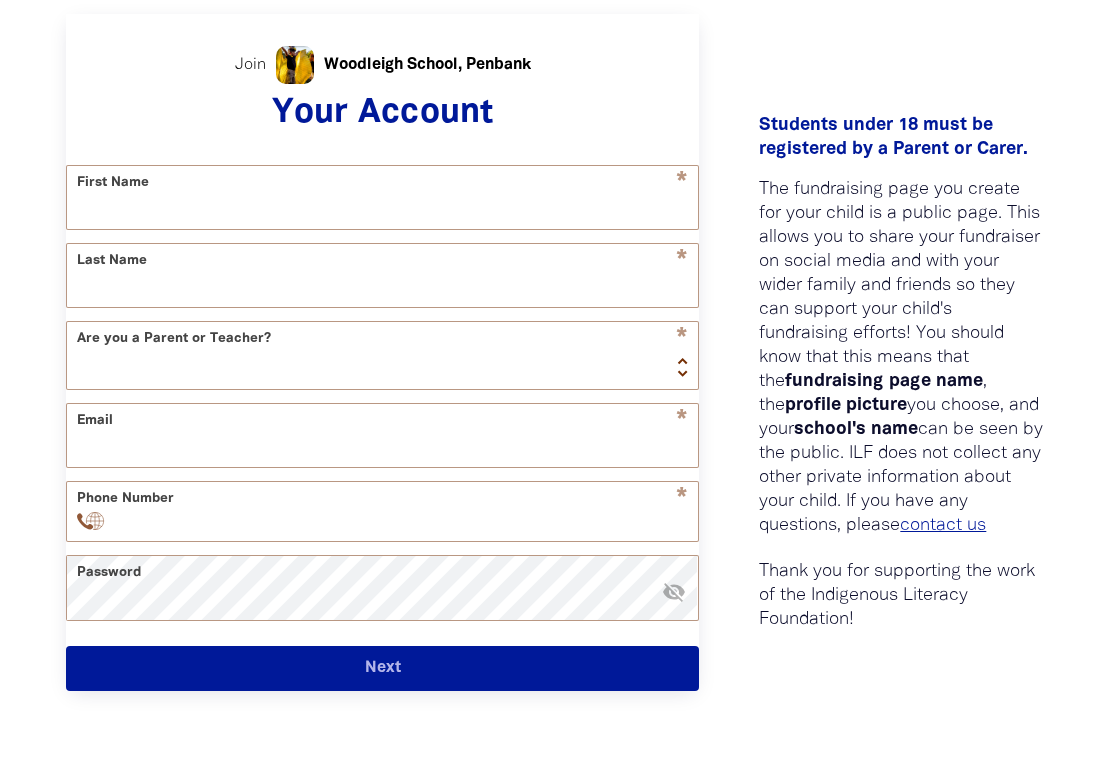 scroll, scrollTop: 502, scrollLeft: 0, axis: vertical 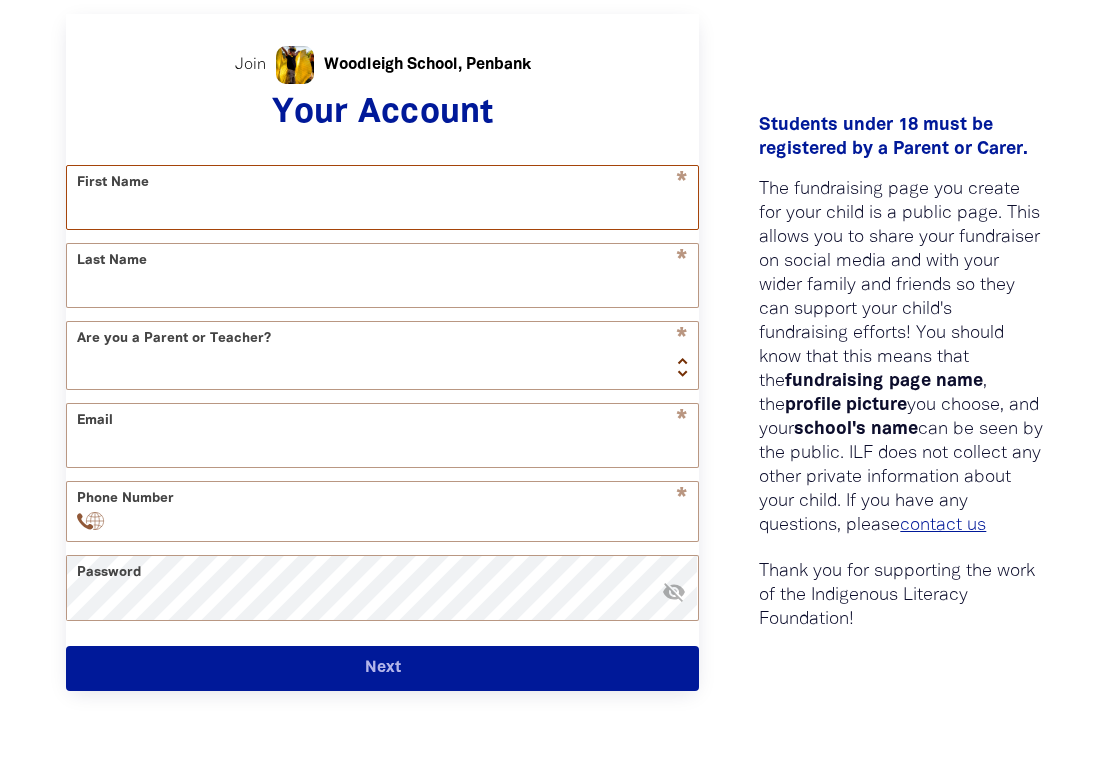 click on "First Name" at bounding box center [382, 197] 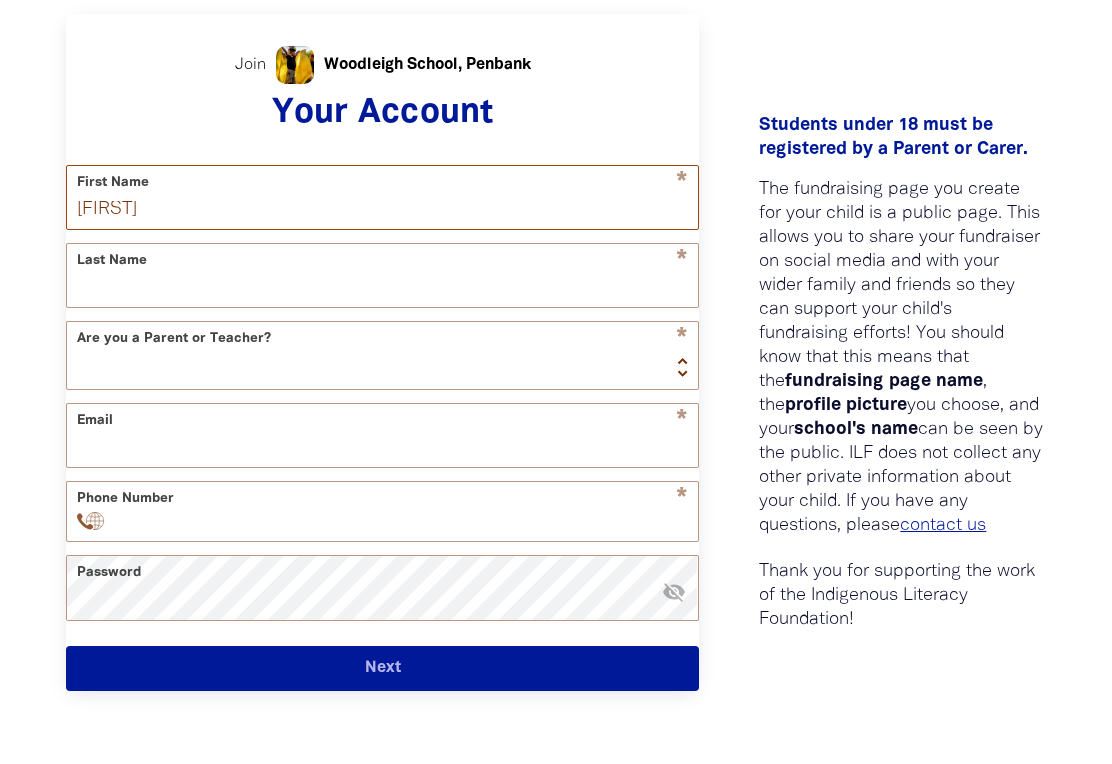 type on "[FIRST]" 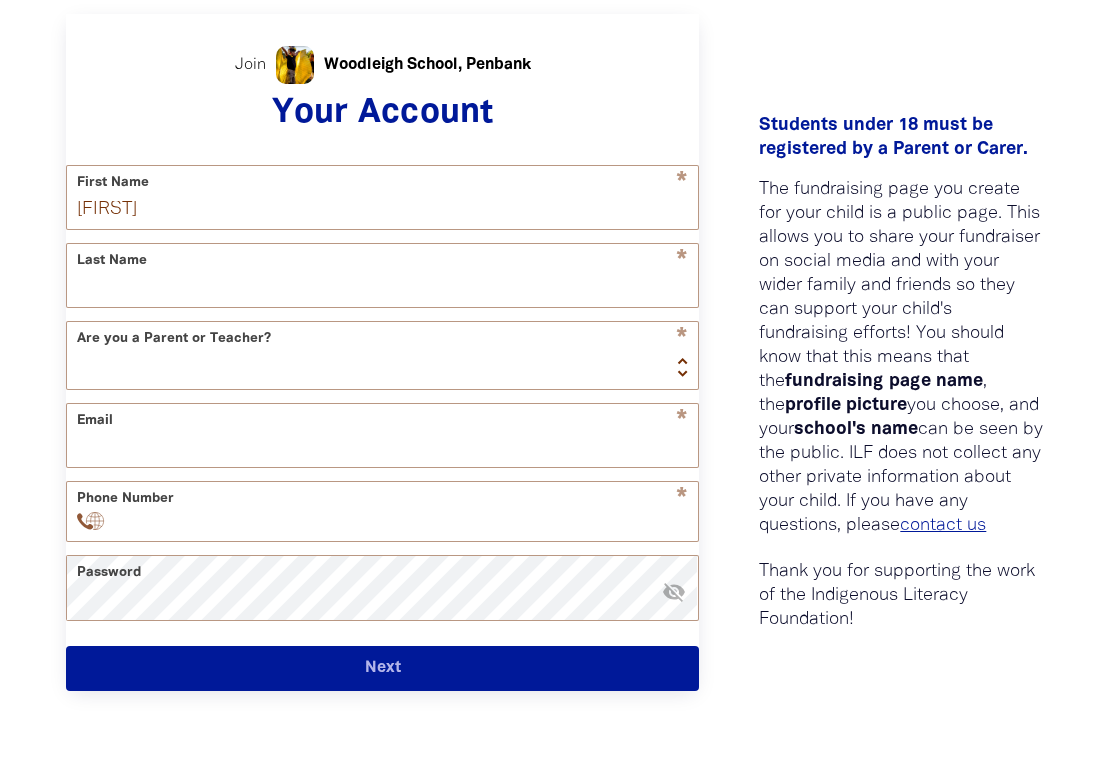 click on "Last Name" at bounding box center (382, 275) 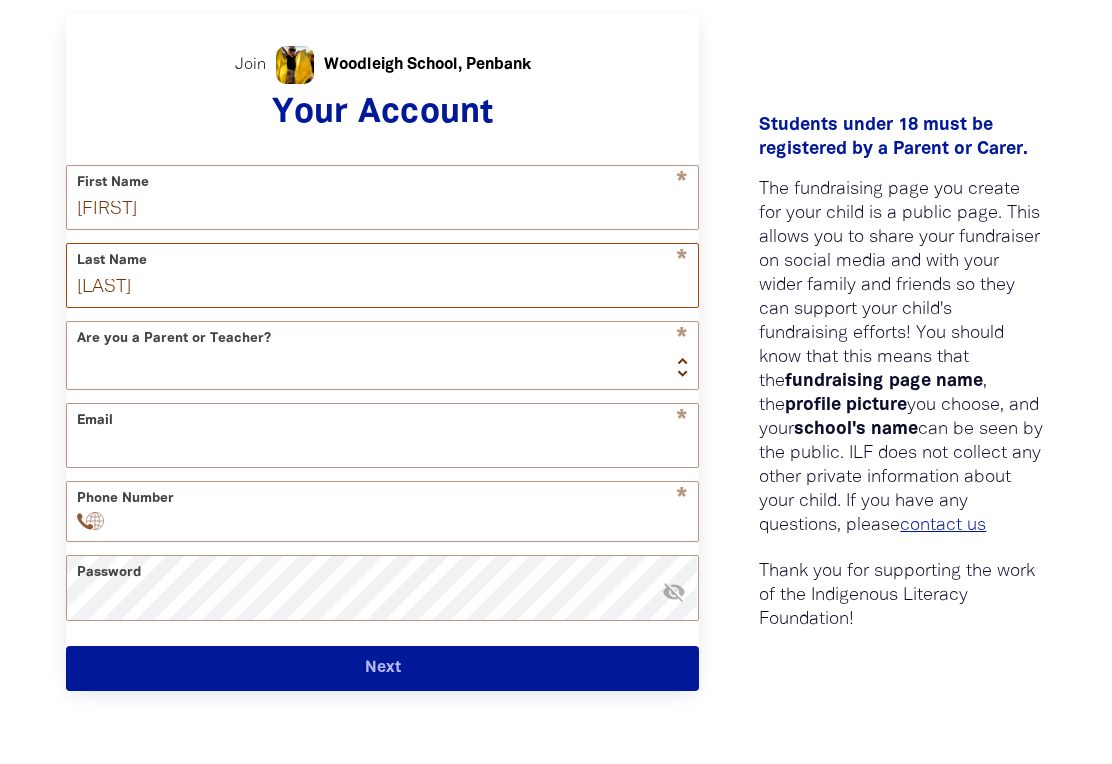 type on "[LAST]" 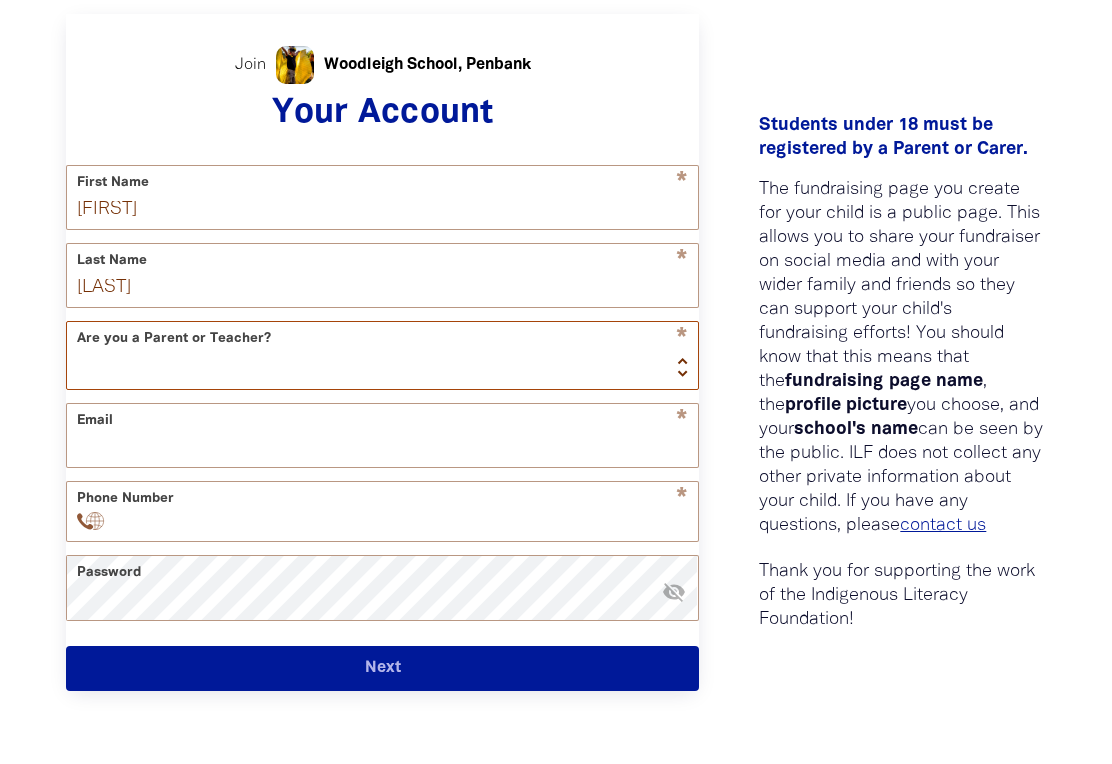 click on "Teacher Parent" at bounding box center [382, 355] 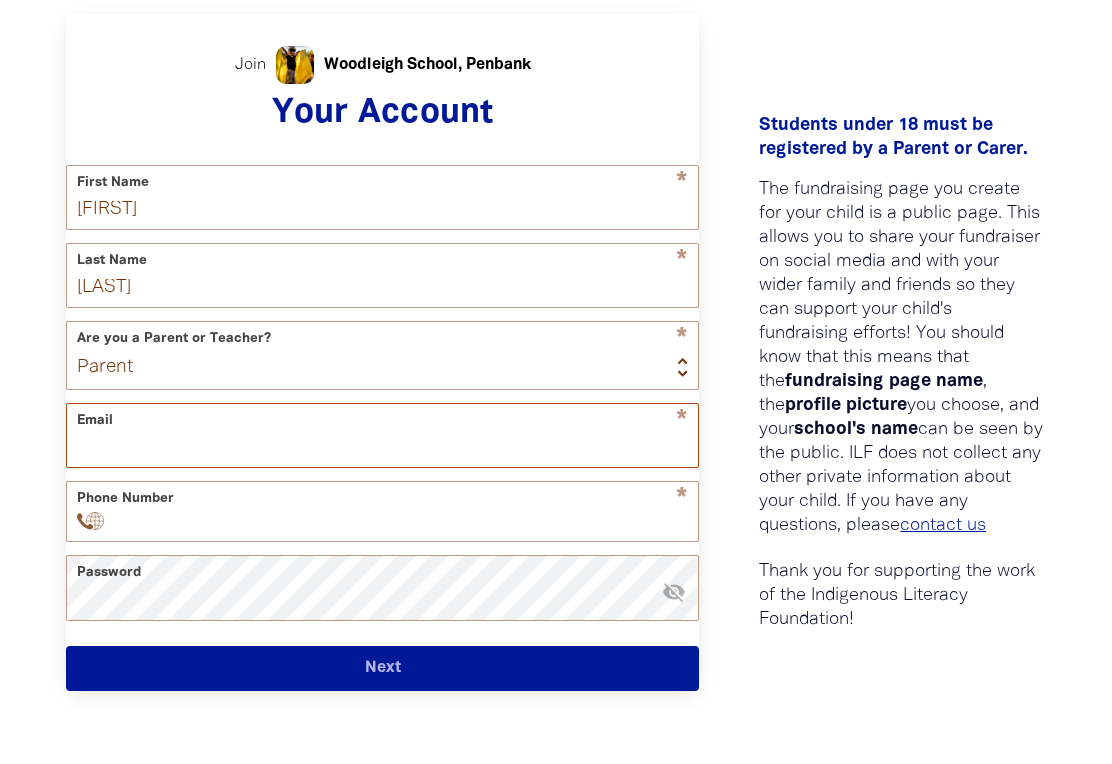 click on "Email" at bounding box center [382, 435] 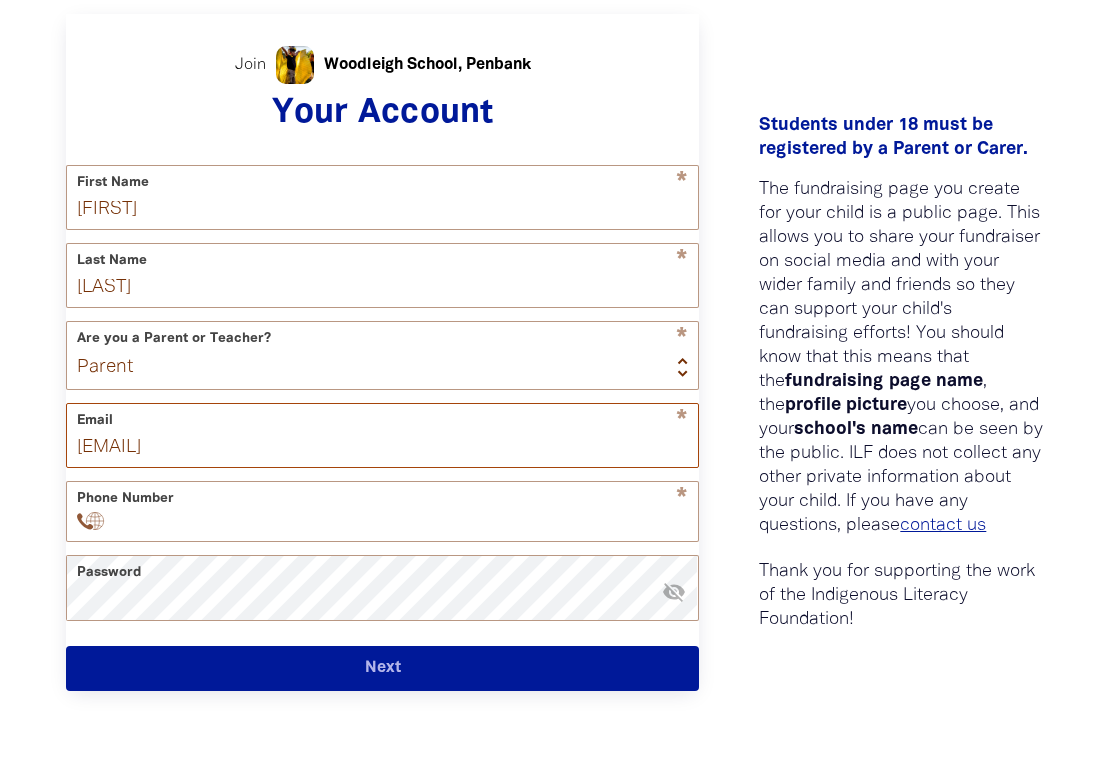 type on "[EMAIL]" 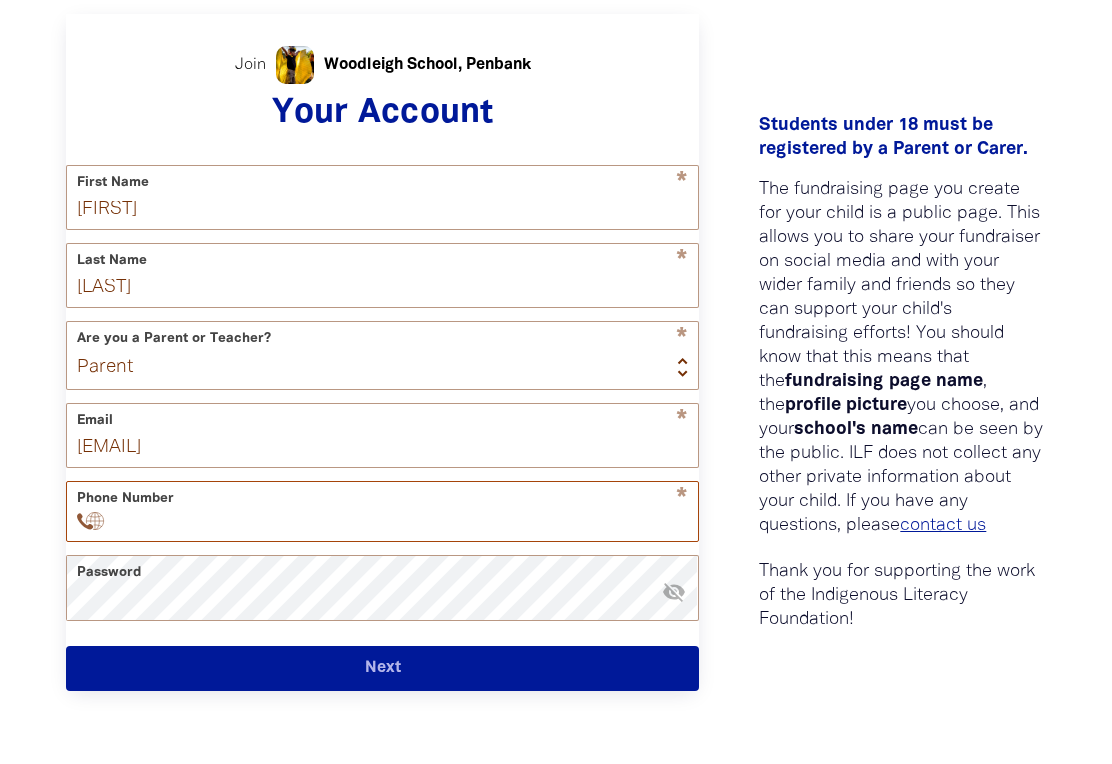 click on "Phone Number" at bounding box center (406, 521) 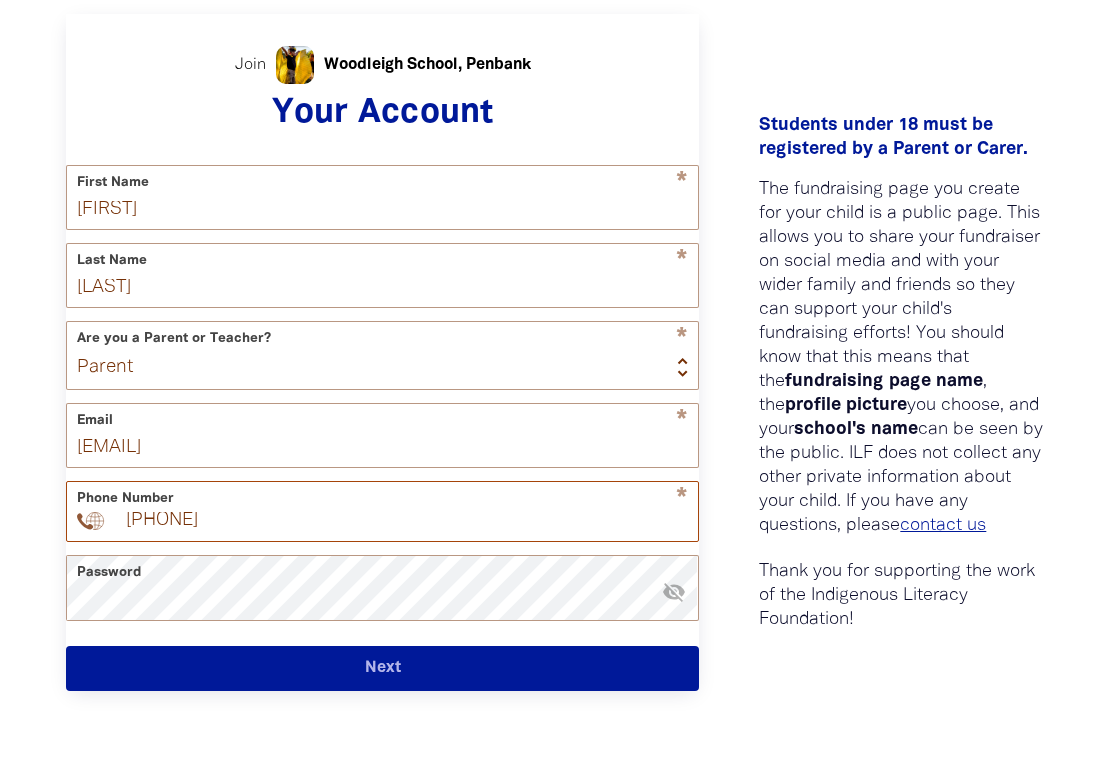 type on "[PHONE]" 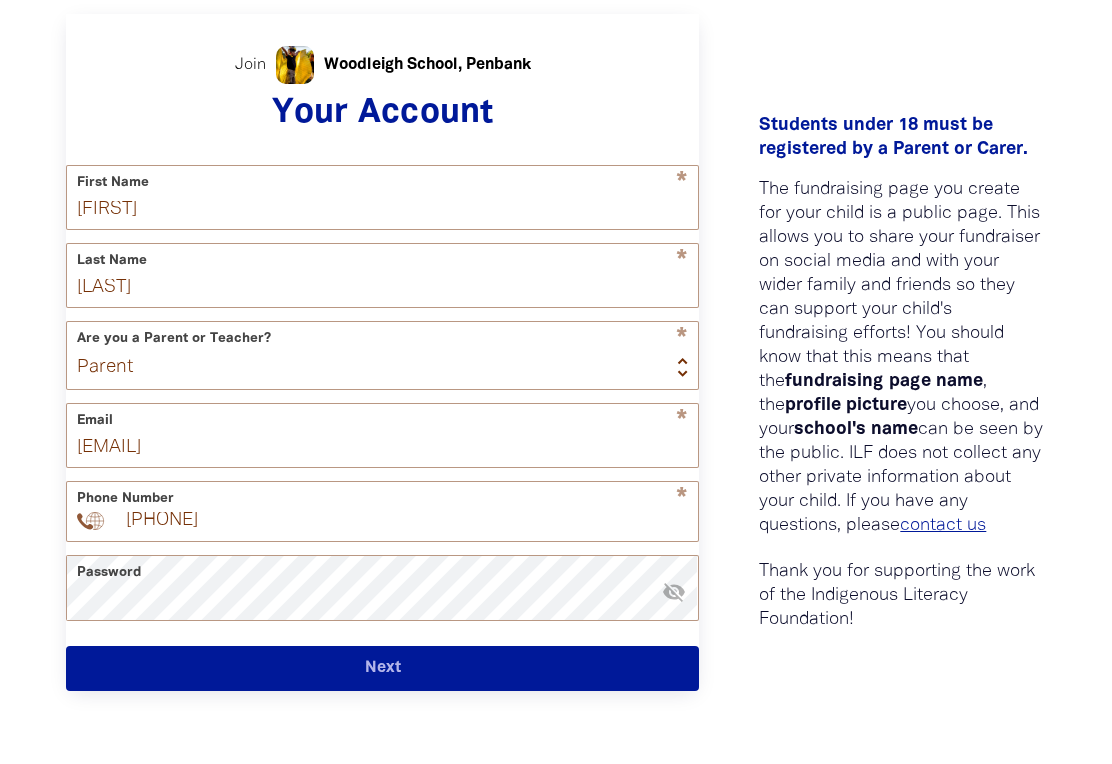 click on "Next" at bounding box center (382, 668) 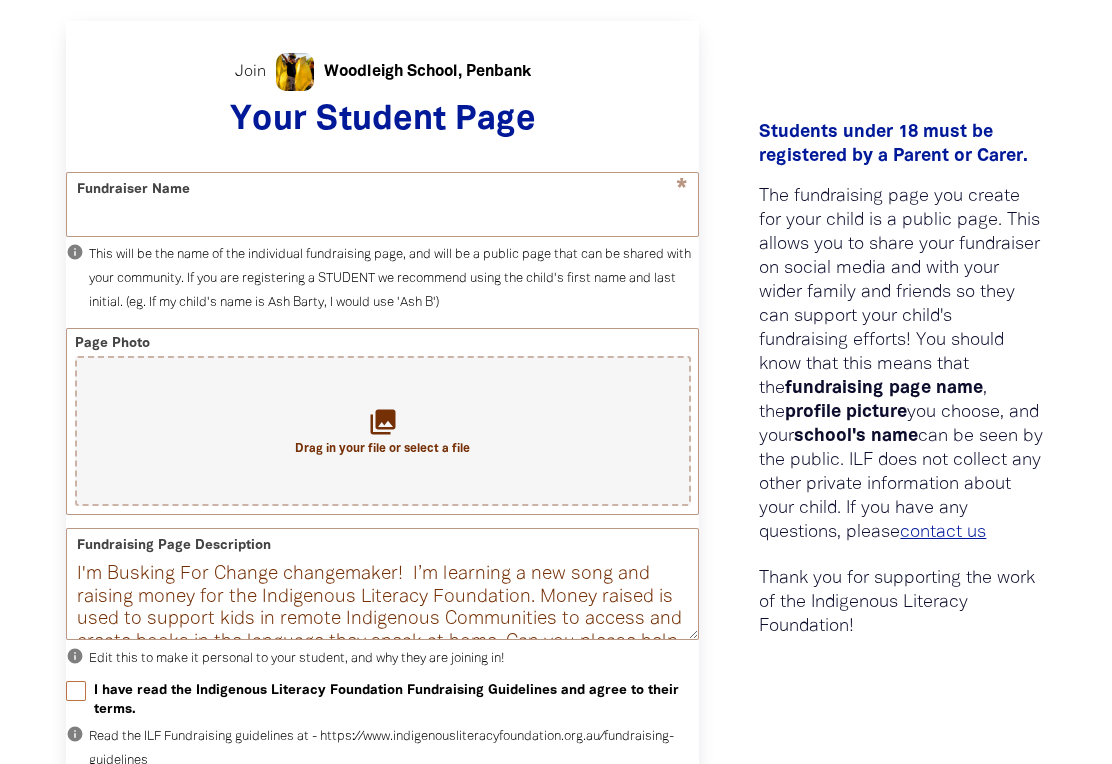 scroll, scrollTop: 492, scrollLeft: 0, axis: vertical 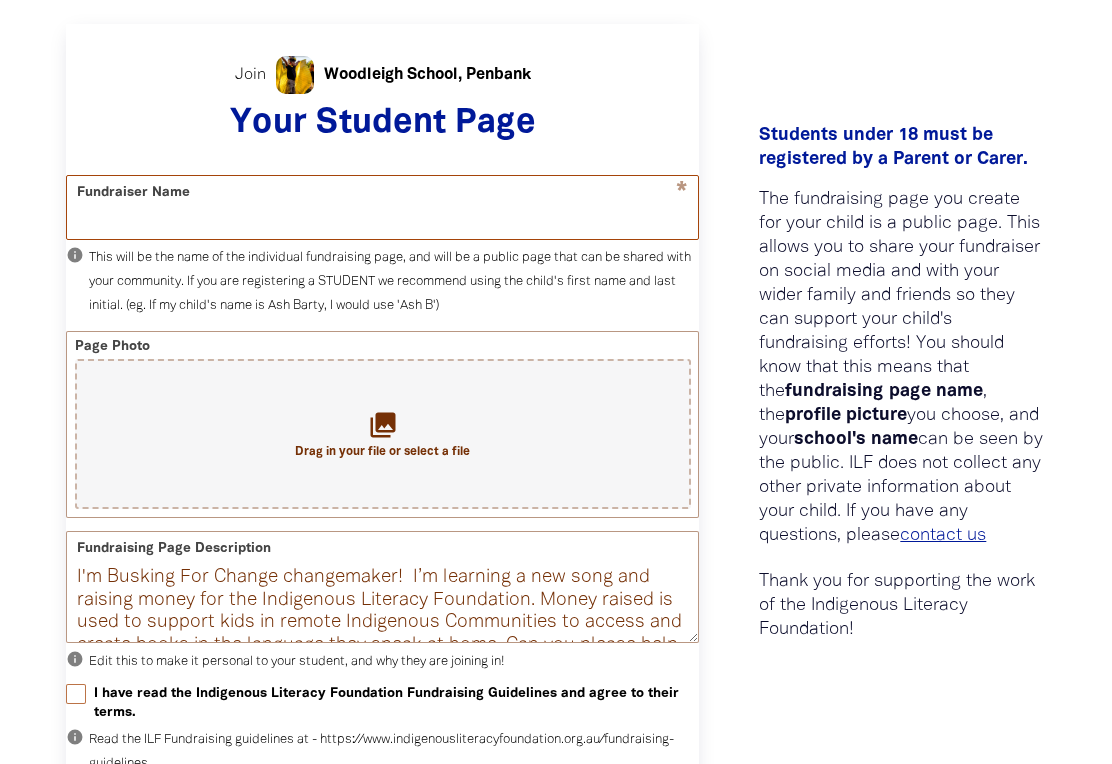 click on "Fundraiser Name" at bounding box center (382, 207) 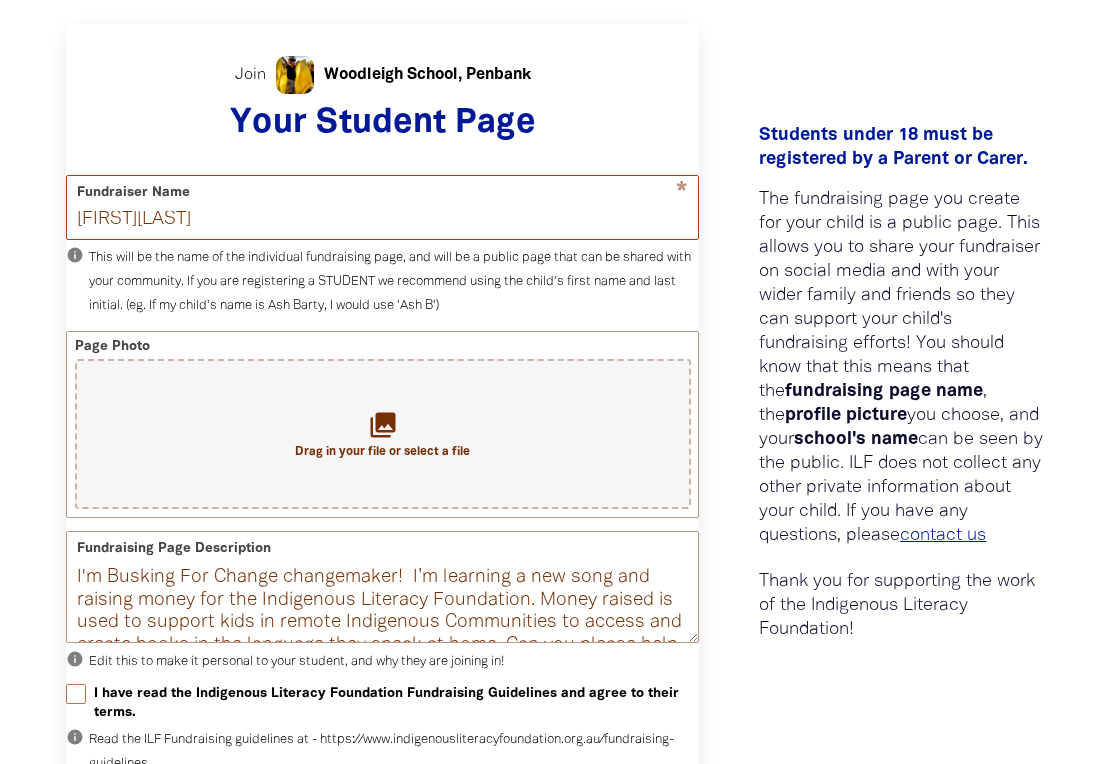 type on "[FIRST][LAST]" 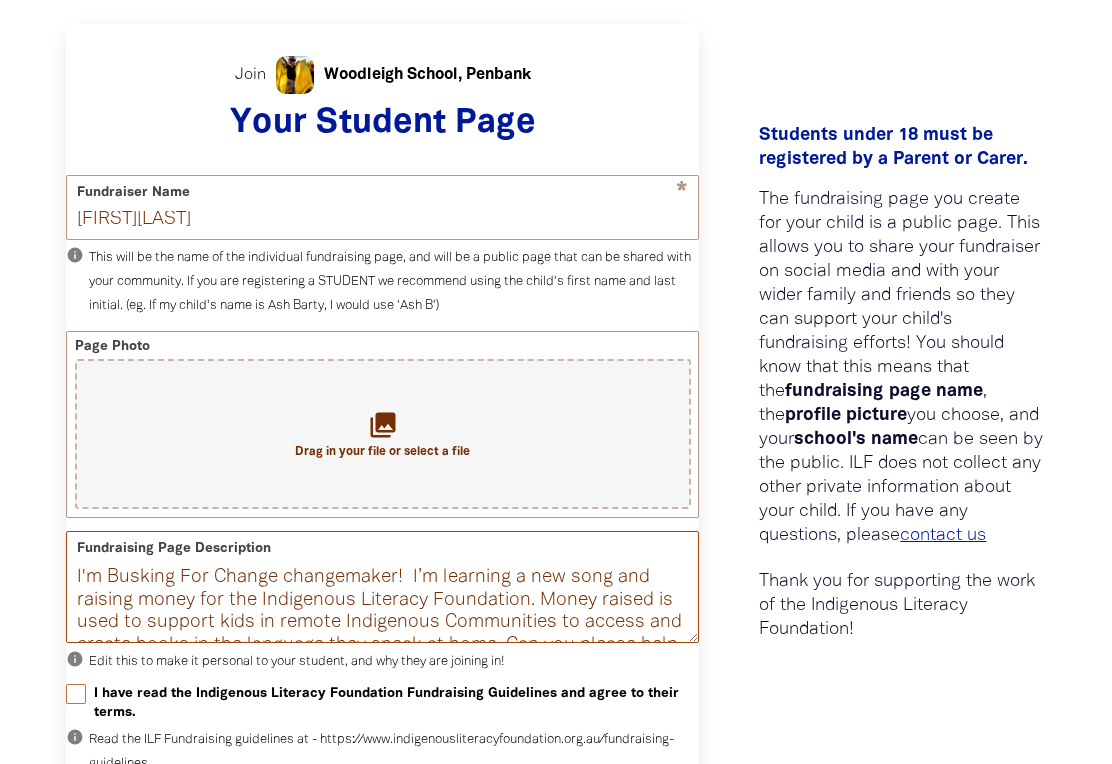click on "I'm Busking For Change changemaker!  I’m learning a new song and raising money for the Indigenous Literacy Foundation. Money raised is used to support kids in remote Indigenous Communities to access and create books in the language they speak at home. Can you please help me reach my fundraising goal with a donation?" at bounding box center [382, 604] 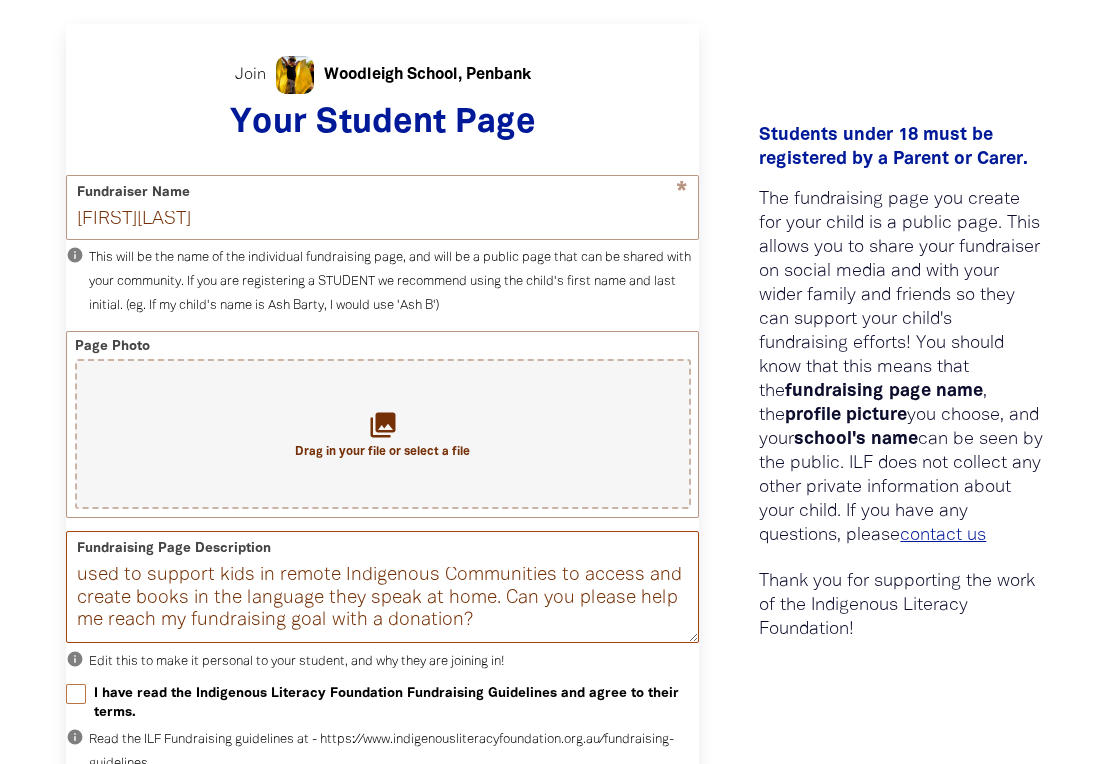 scroll, scrollTop: 45, scrollLeft: 0, axis: vertical 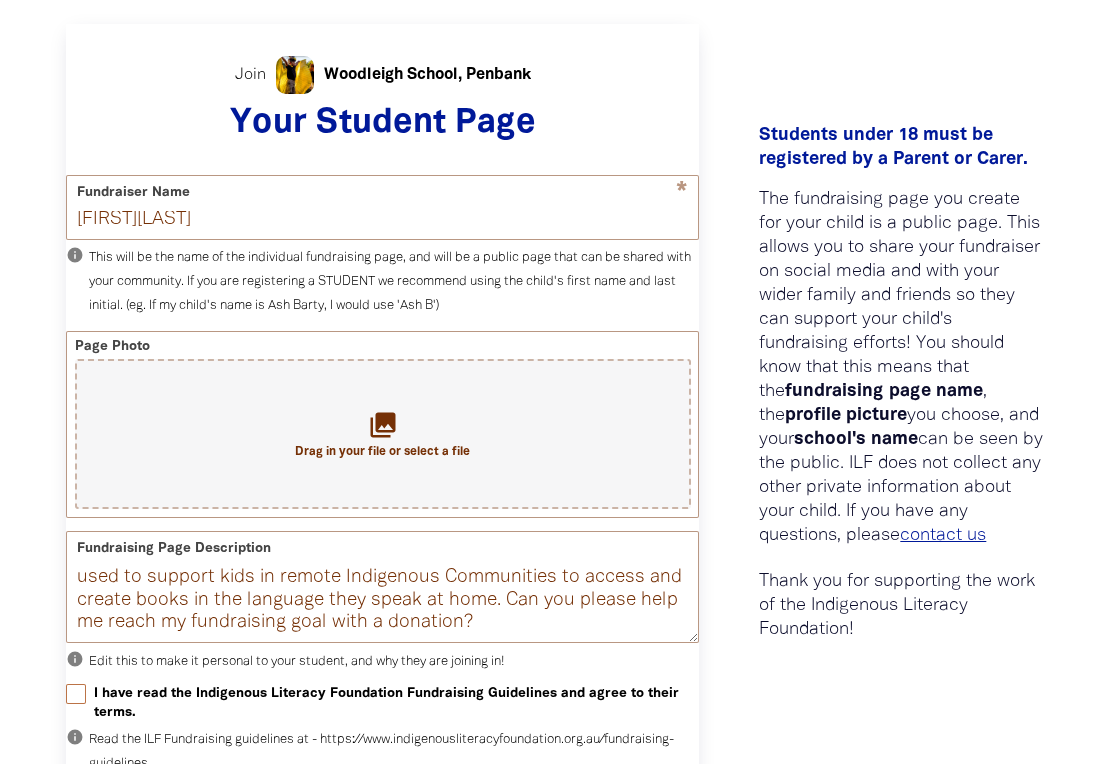 click on "I have read the Indigenous Literacy Foundation Fundraising Guidelines and agree to their terms." at bounding box center [396, 703] 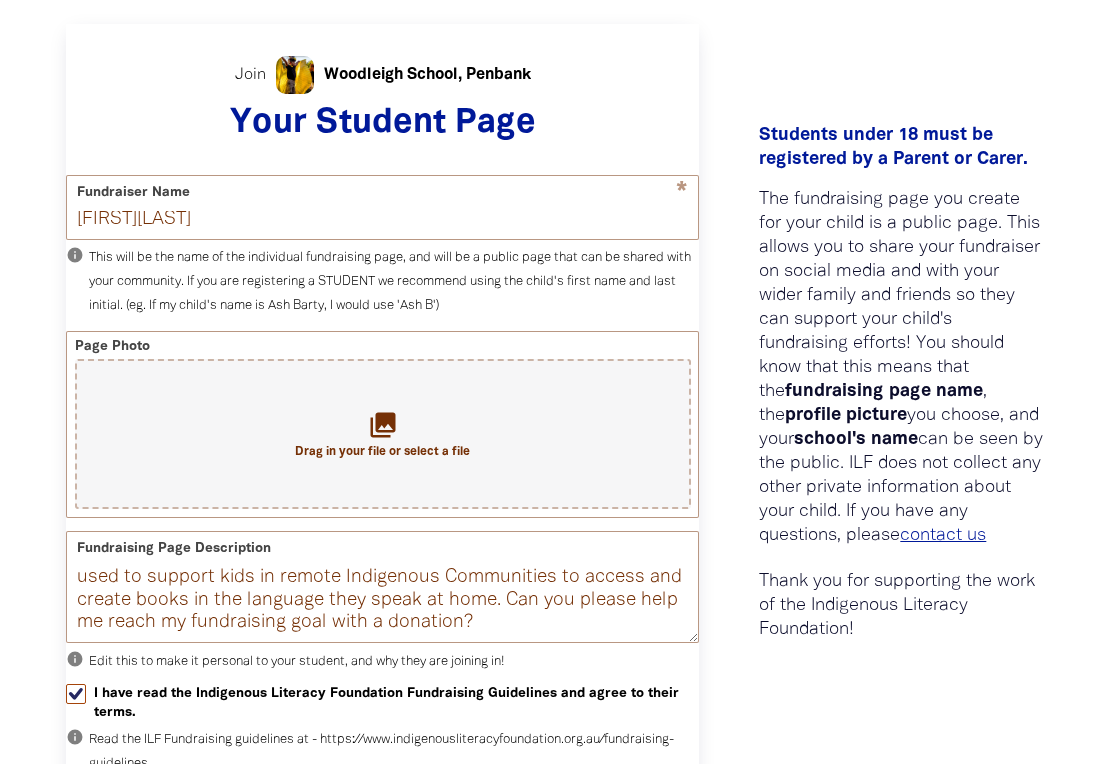 checkbox on "true" 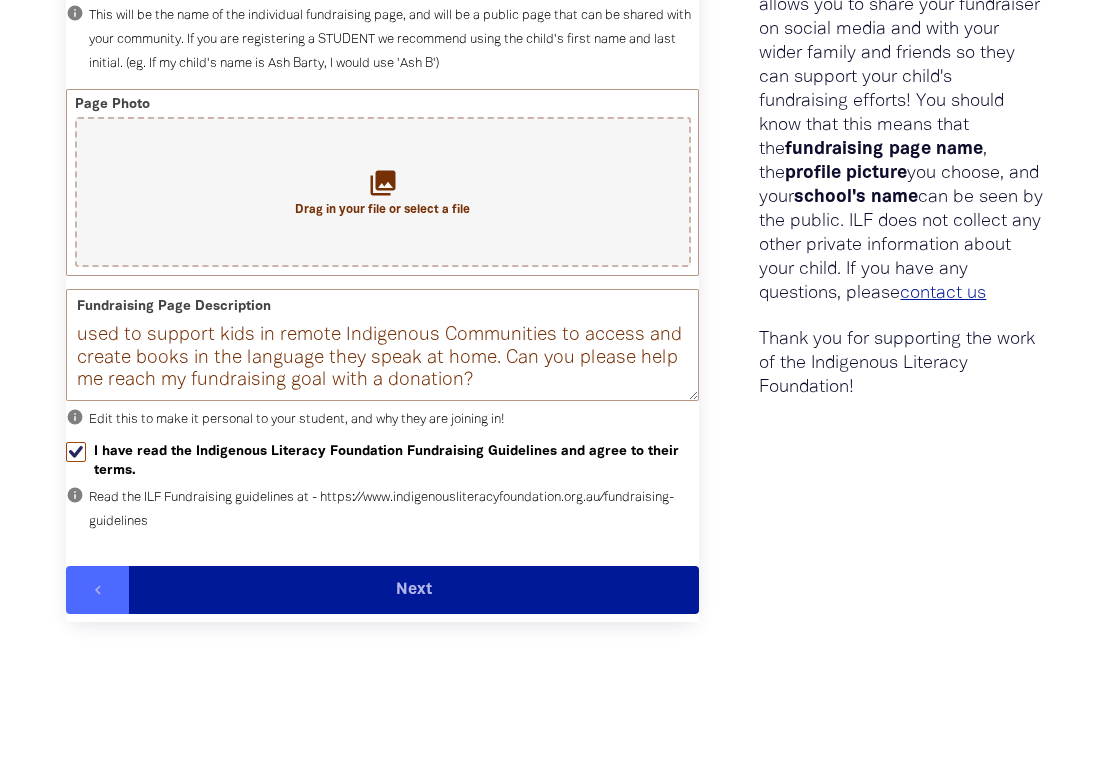 click on "Next" at bounding box center (414, 591) 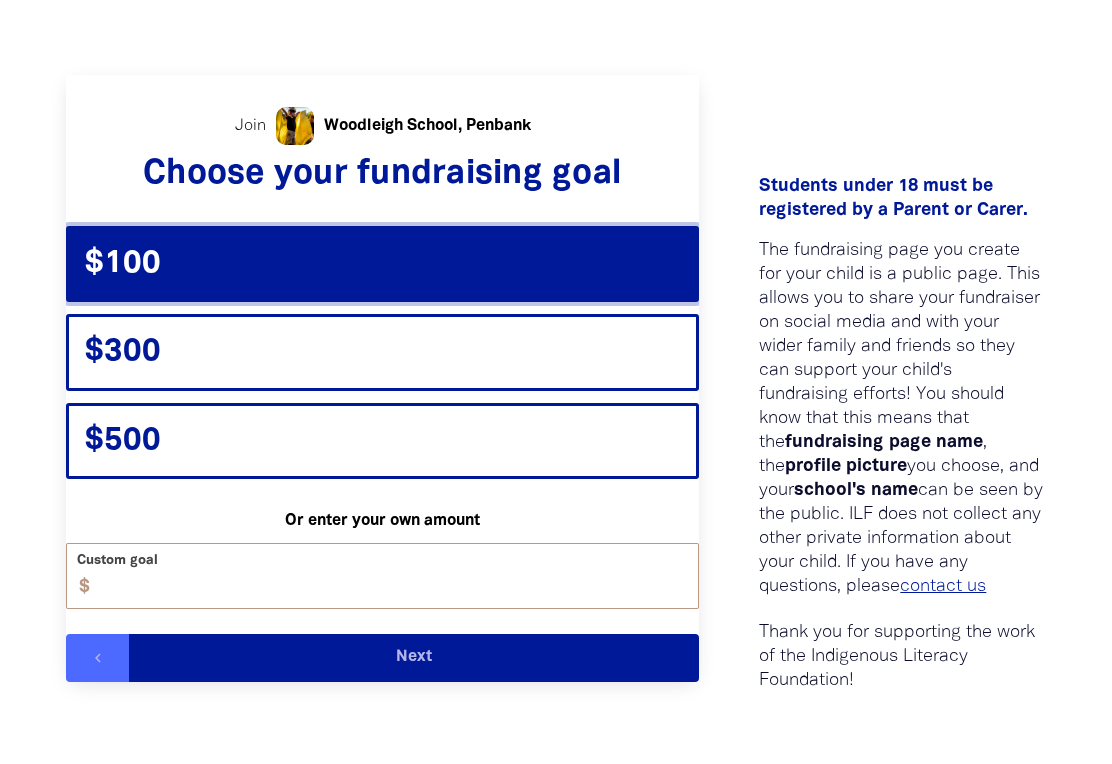 scroll, scrollTop: 422, scrollLeft: 0, axis: vertical 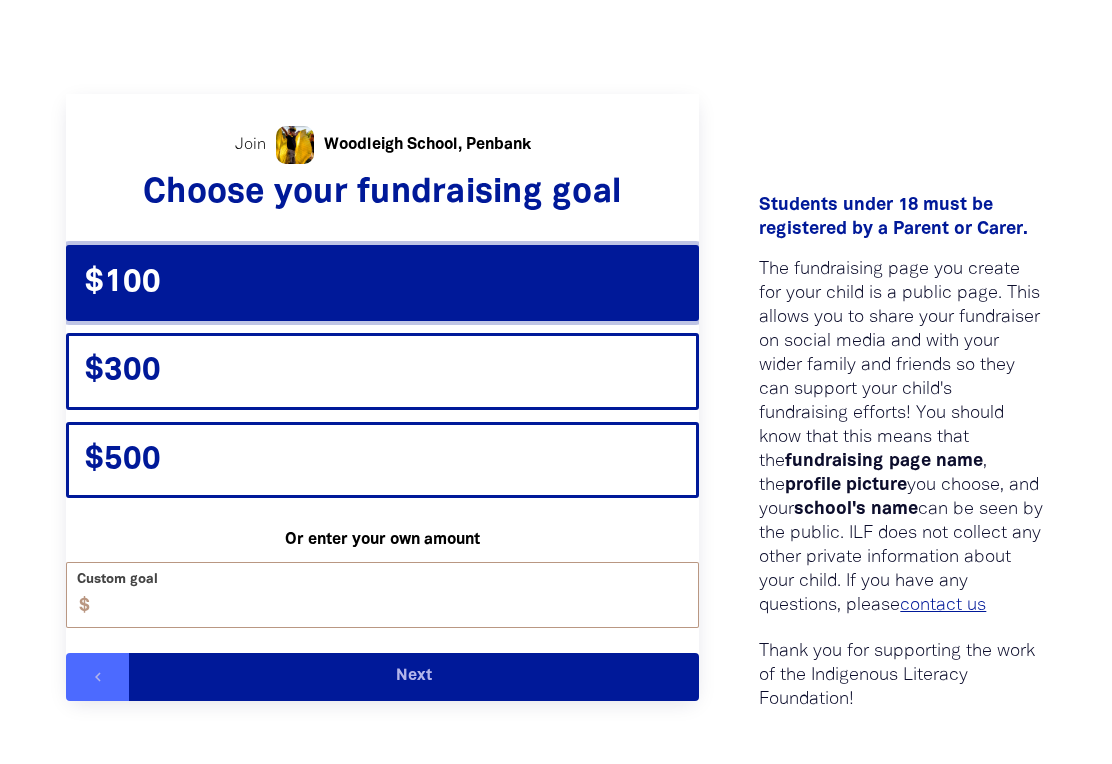 click on "Next" at bounding box center (414, 677) 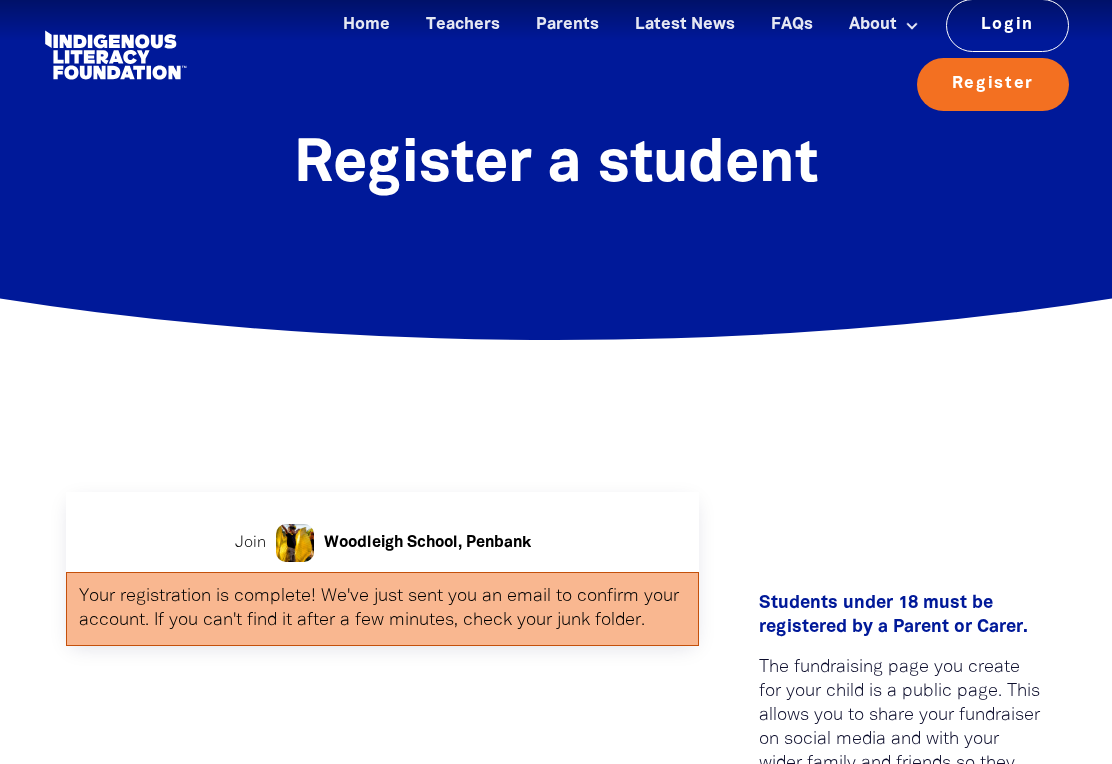 scroll, scrollTop: 24, scrollLeft: 0, axis: vertical 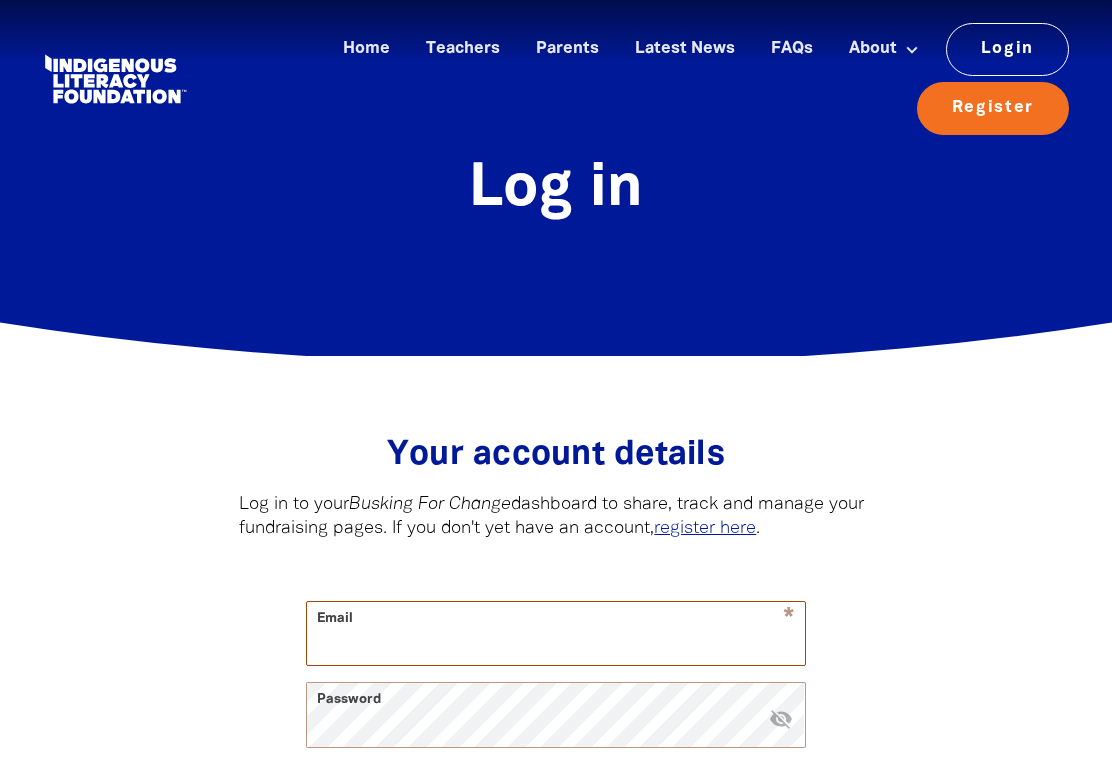 click on "Email" at bounding box center (556, 633) 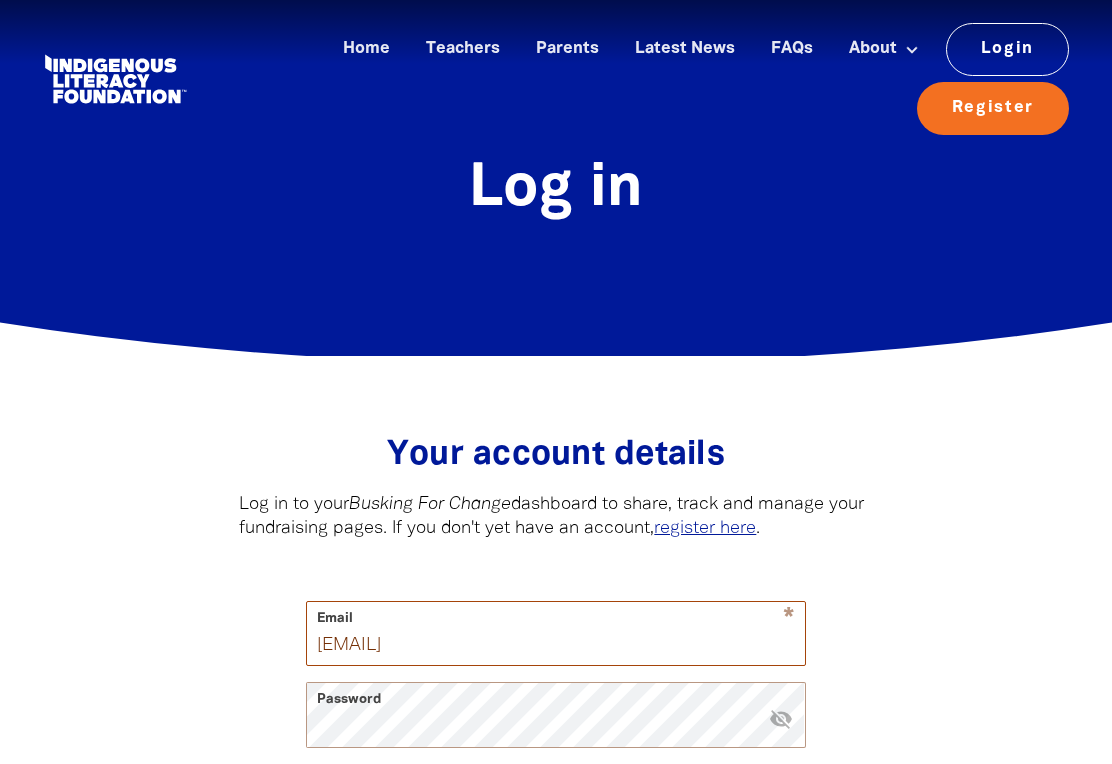 type on "[EMAIL]" 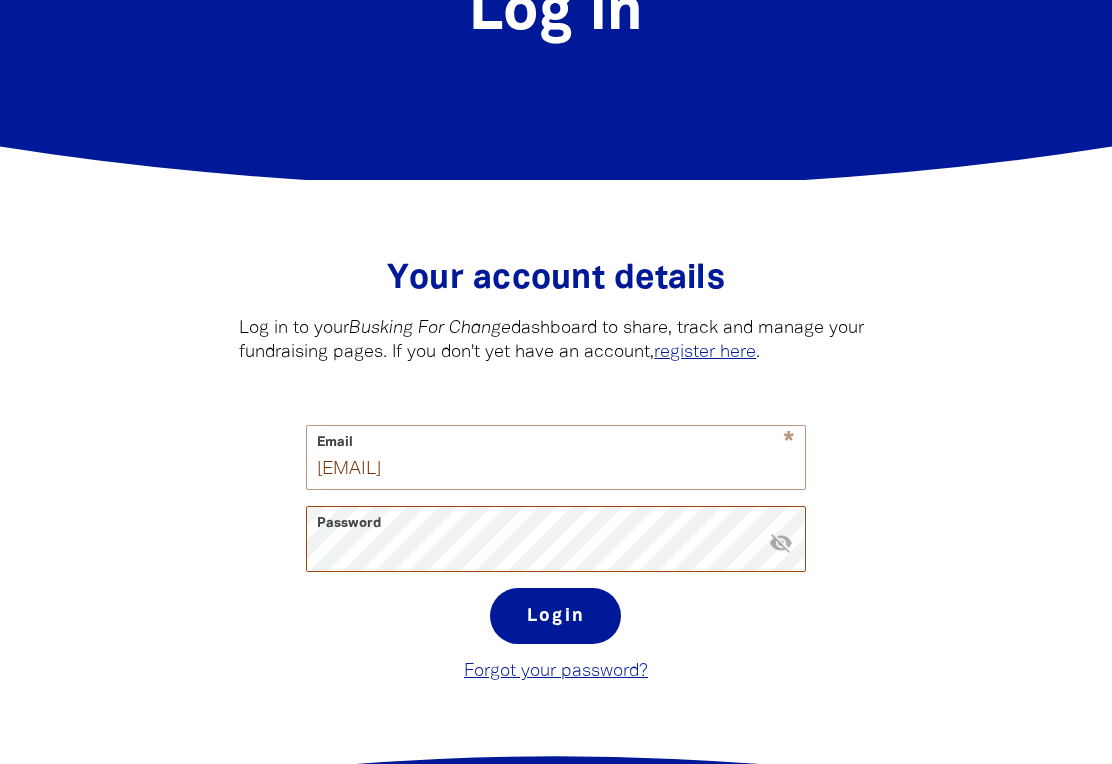 scroll, scrollTop: 177, scrollLeft: 0, axis: vertical 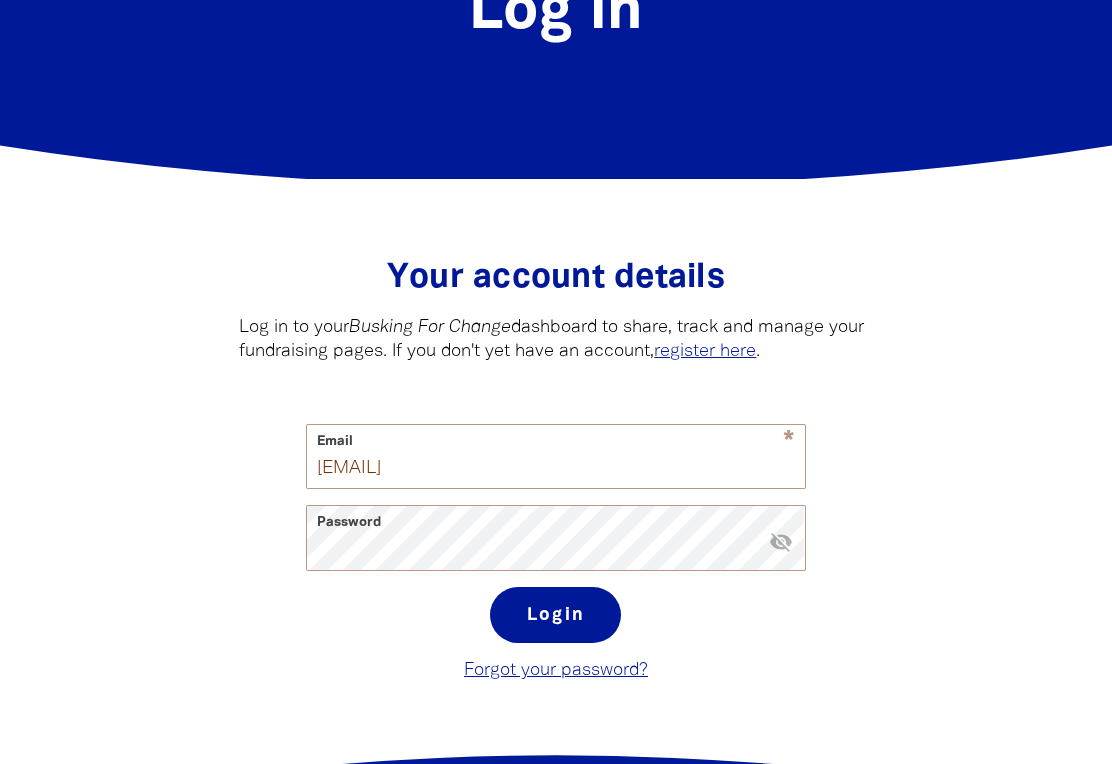 click on "Login" at bounding box center [555, 615] 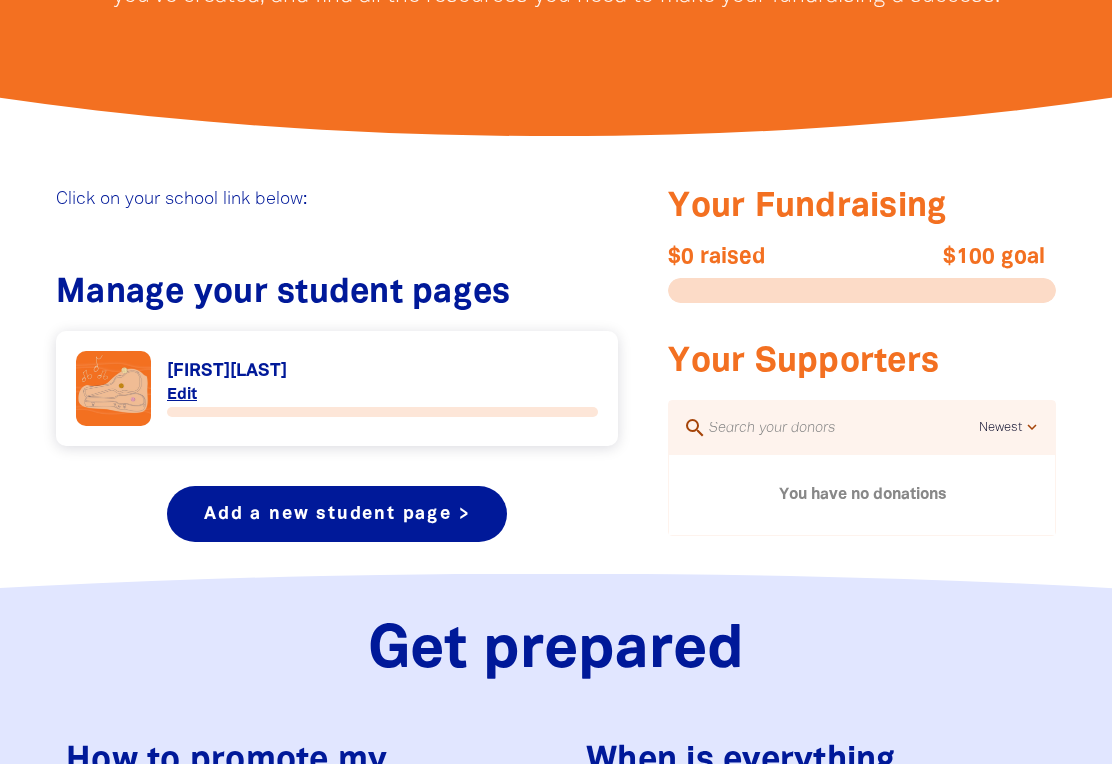 scroll, scrollTop: 598, scrollLeft: 0, axis: vertical 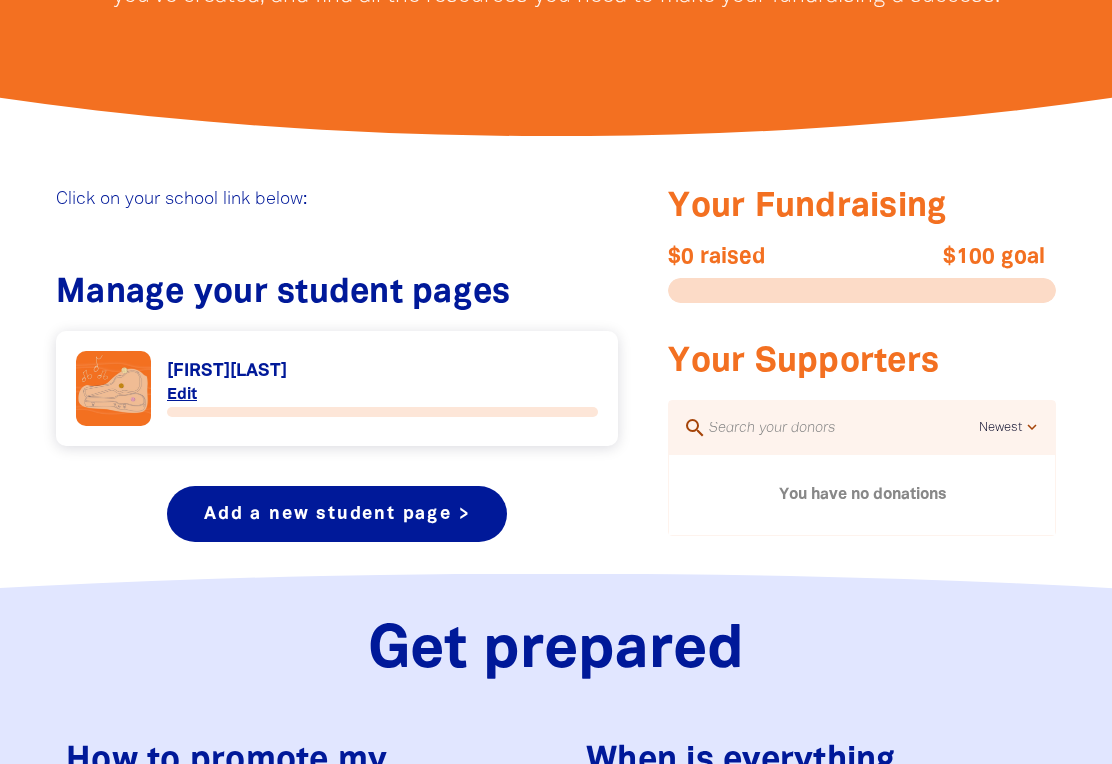 click on "Link to [FIRST][LAST]" at bounding box center [337, 388] 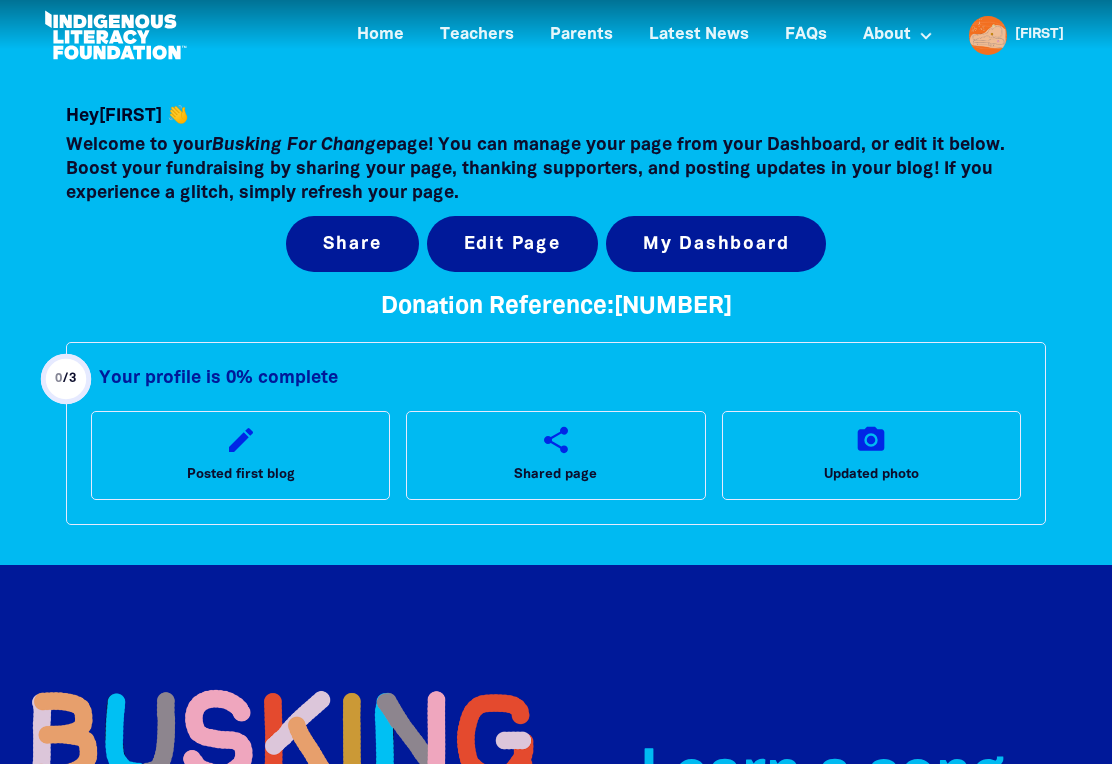 scroll, scrollTop: 15, scrollLeft: 0, axis: vertical 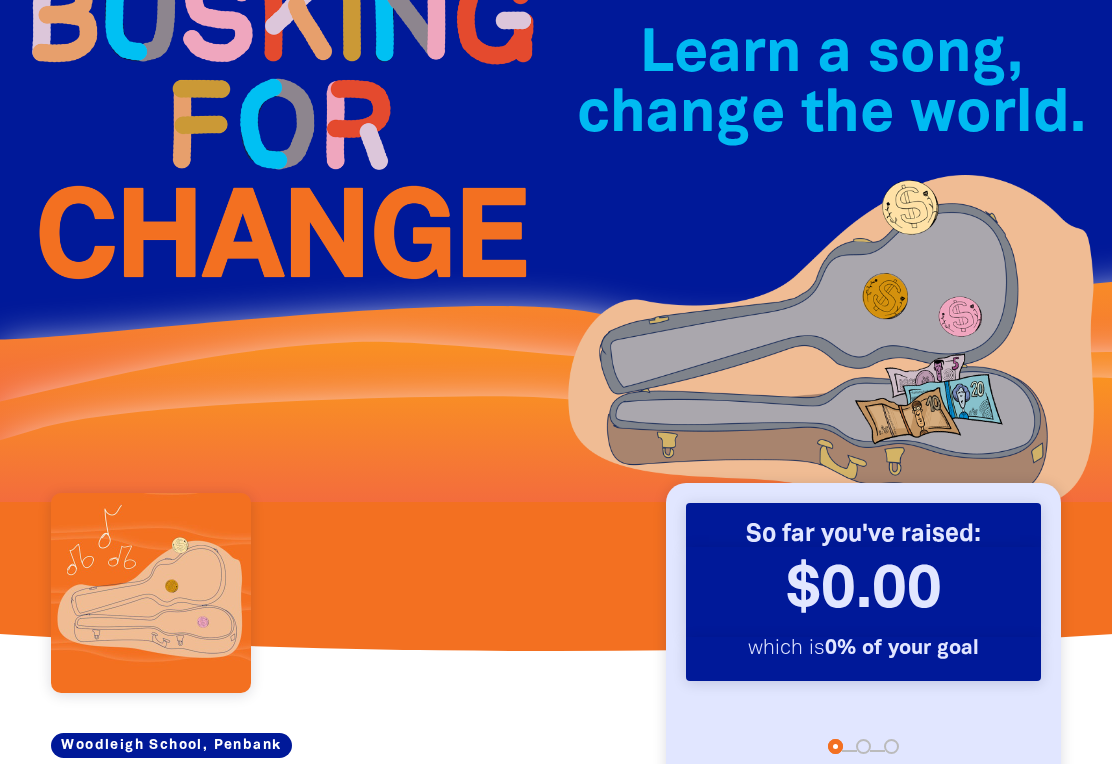 click at bounding box center (831, 342) 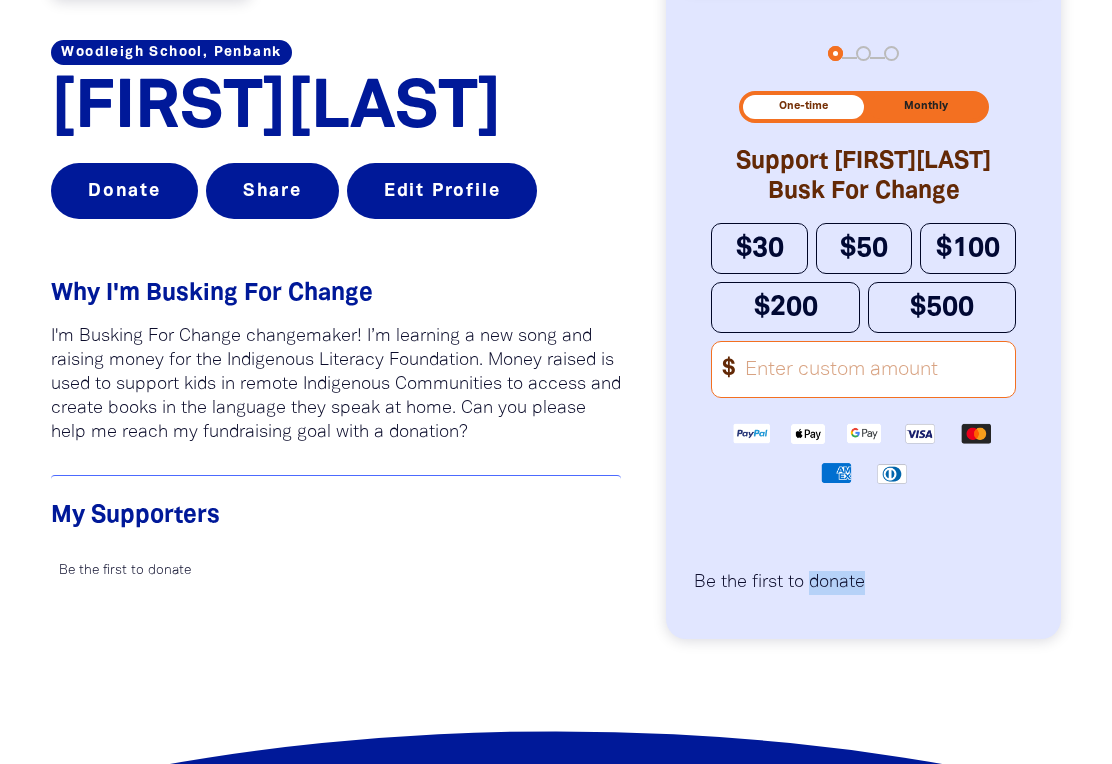 scroll, scrollTop: 1428, scrollLeft: 0, axis: vertical 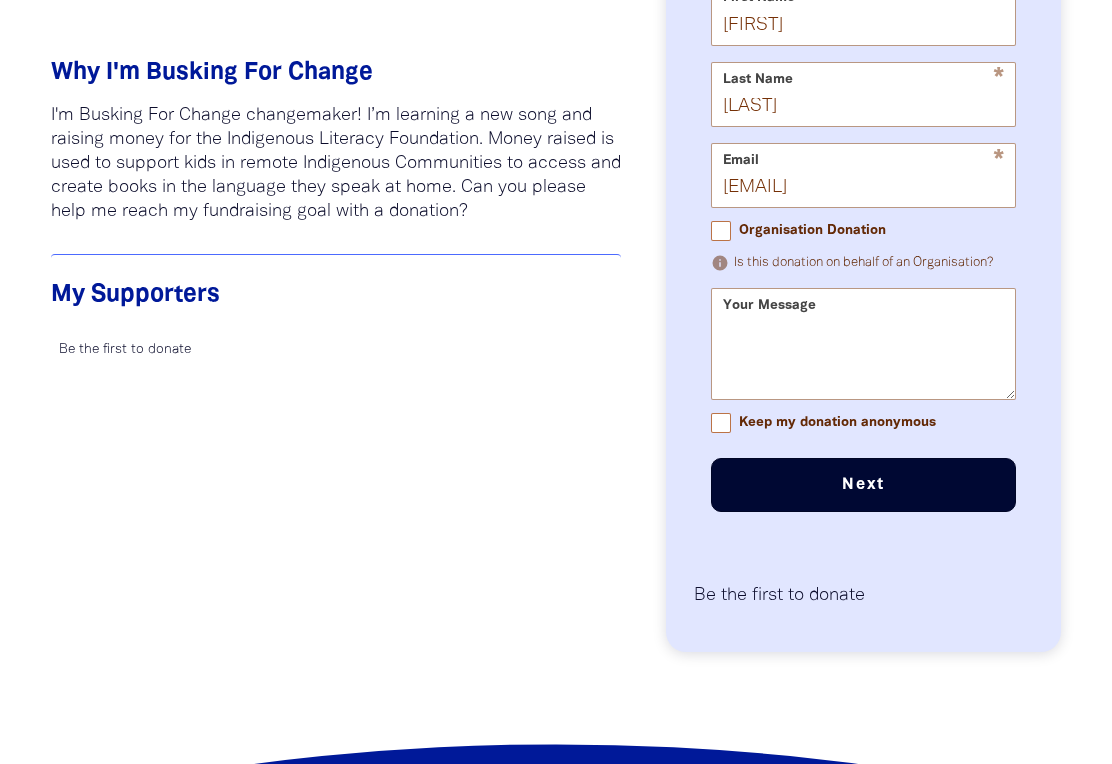 click on "Your Message" at bounding box center [863, 344] 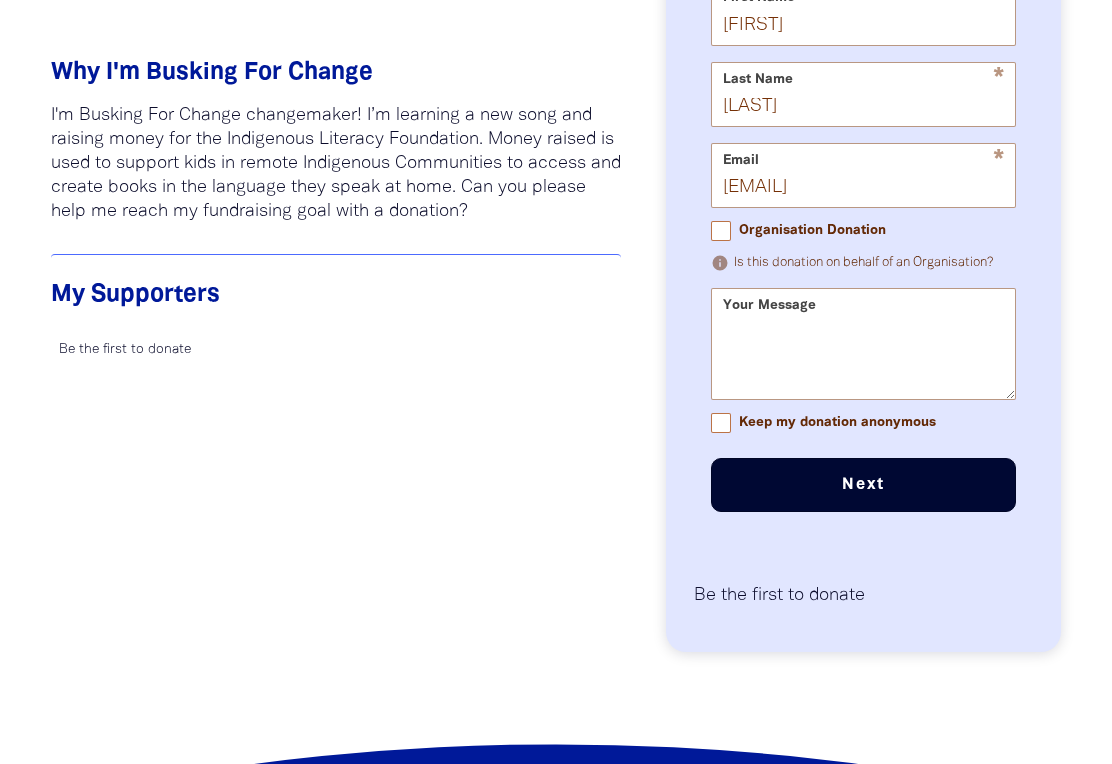 click on "Next   chevron_right" at bounding box center (863, 485) 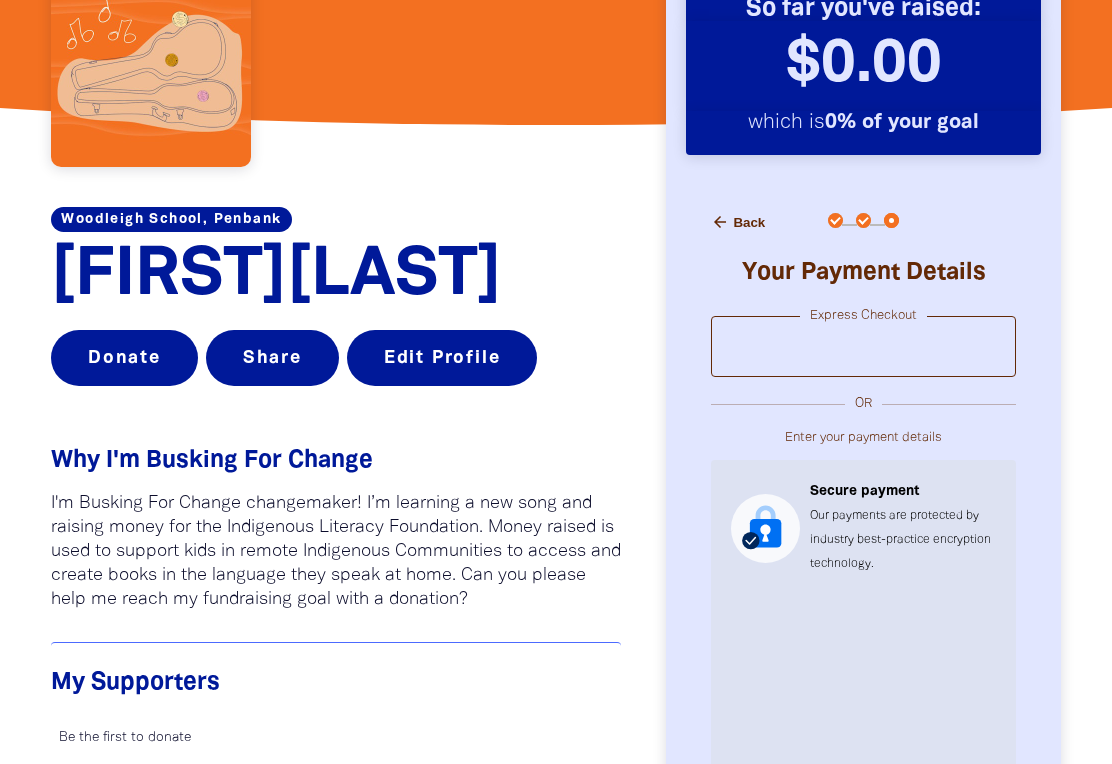 scroll, scrollTop: 1295, scrollLeft: 0, axis: vertical 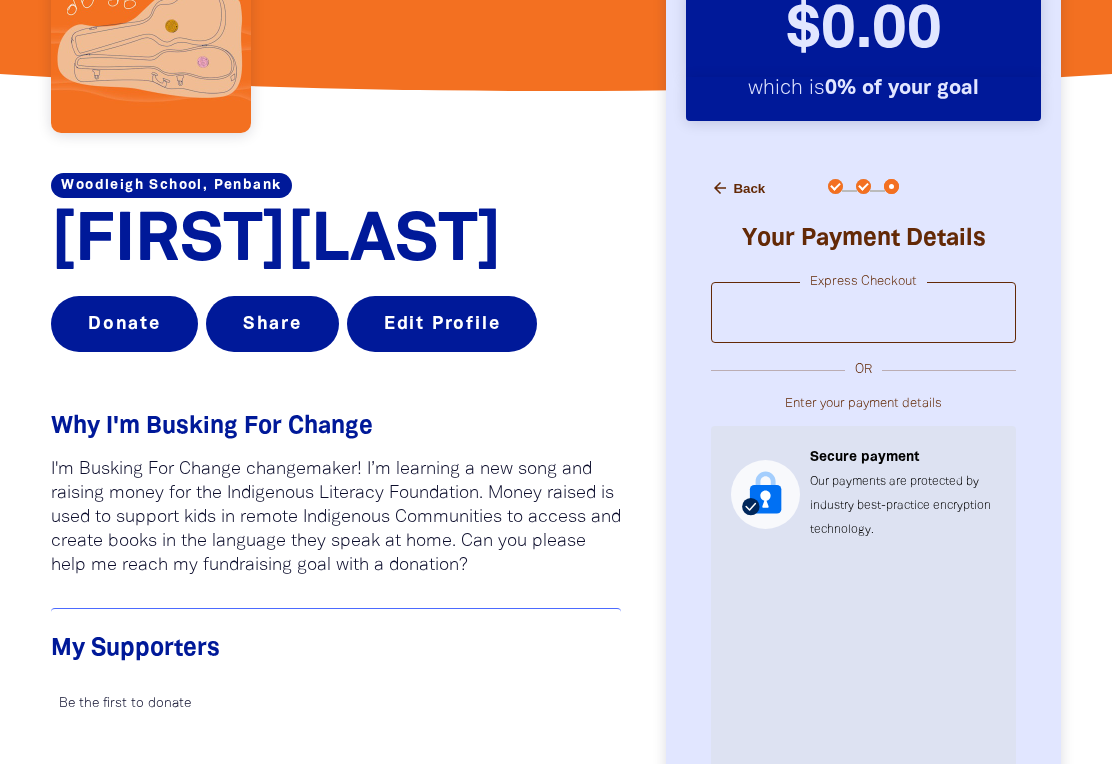 click on "Donate" at bounding box center [124, 324] 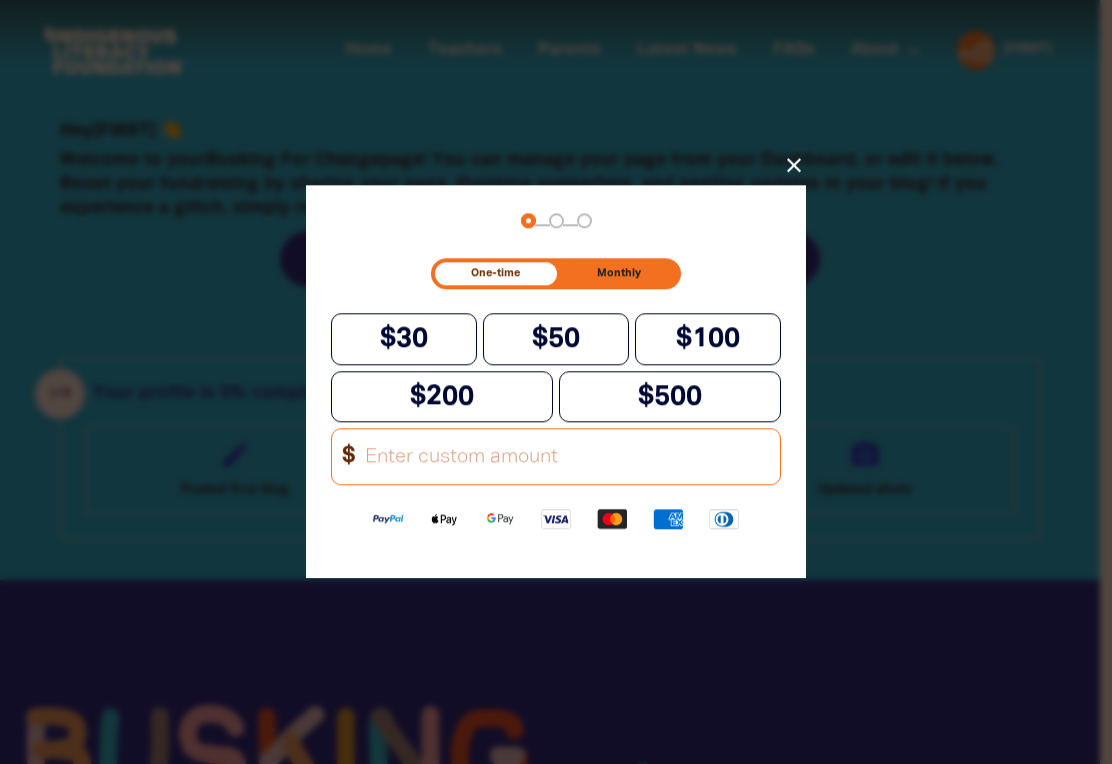 click on "$100" 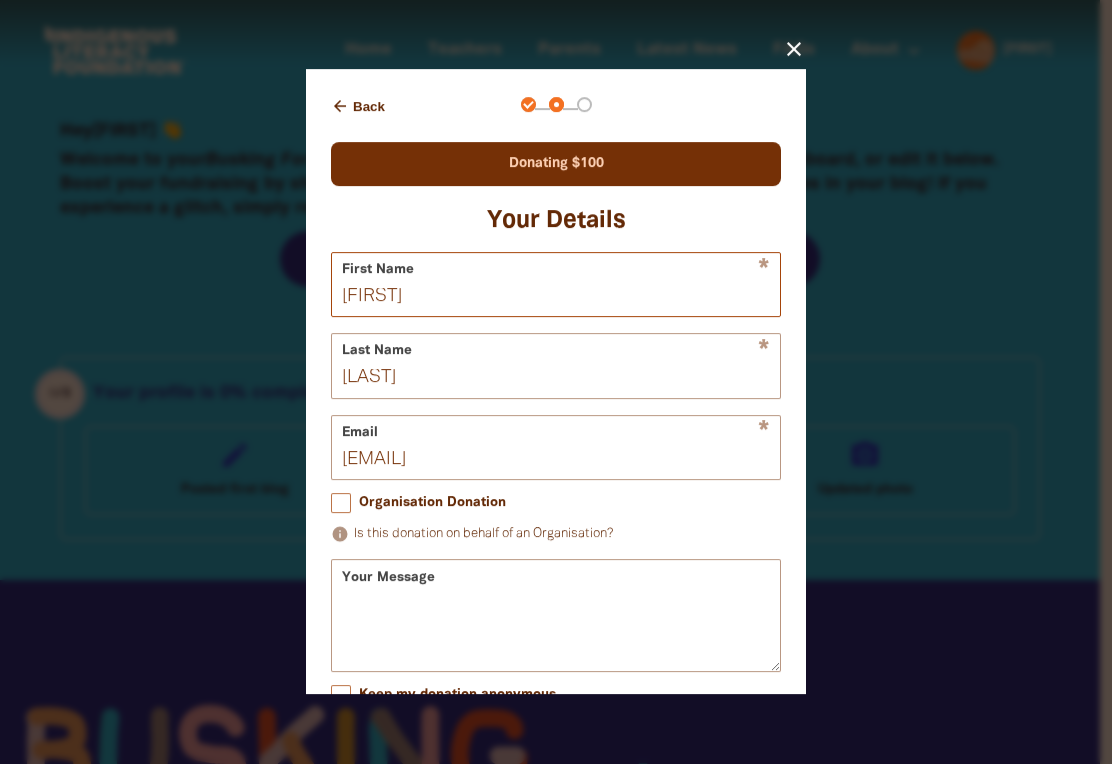 click on "[FIRST]" at bounding box center (556, 284) 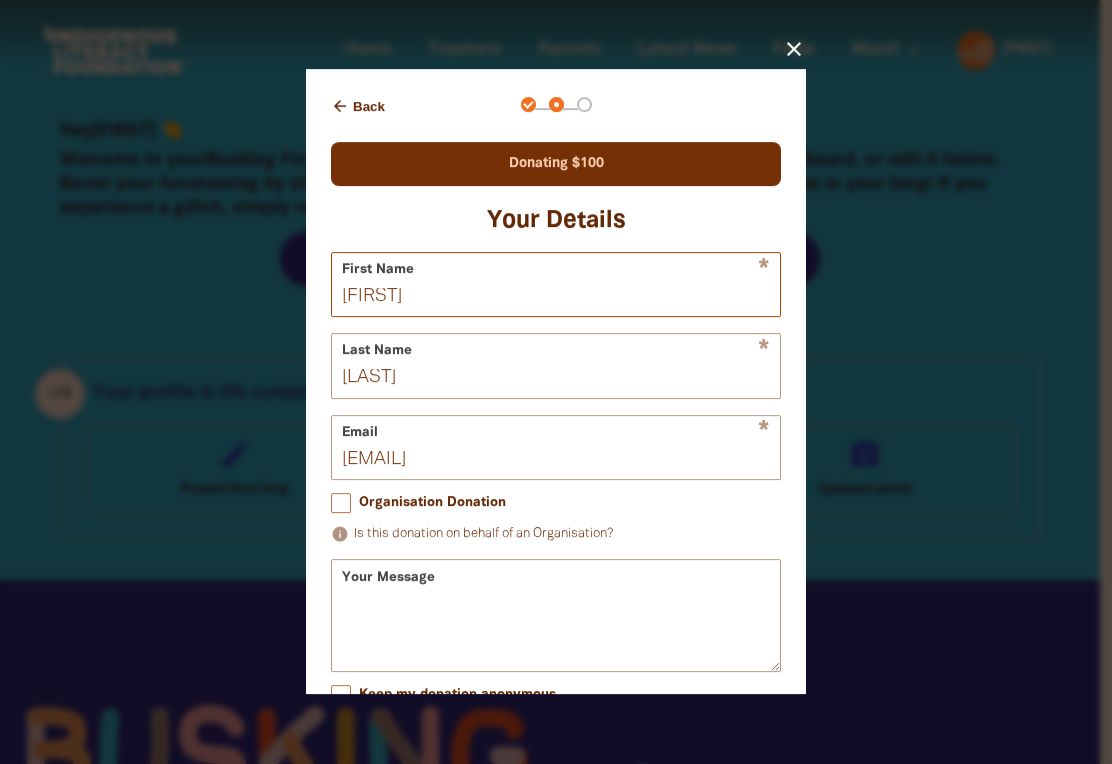 click on "[FIRST]" at bounding box center [556, 284] 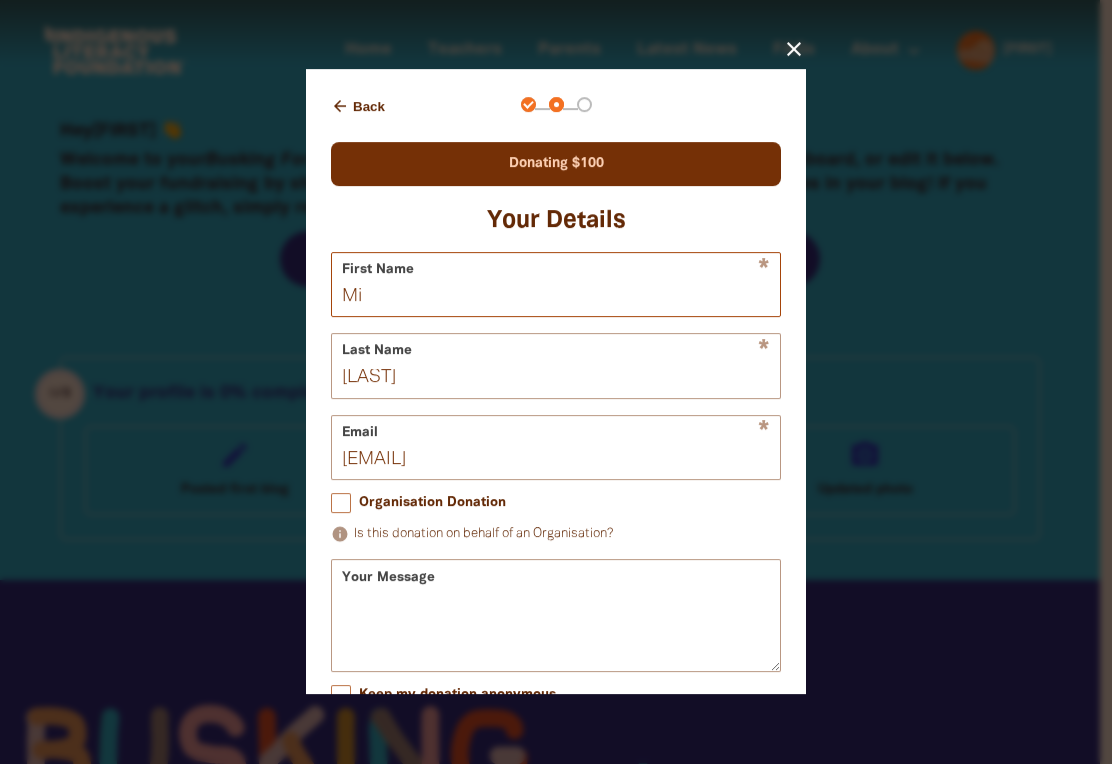 type on "M" 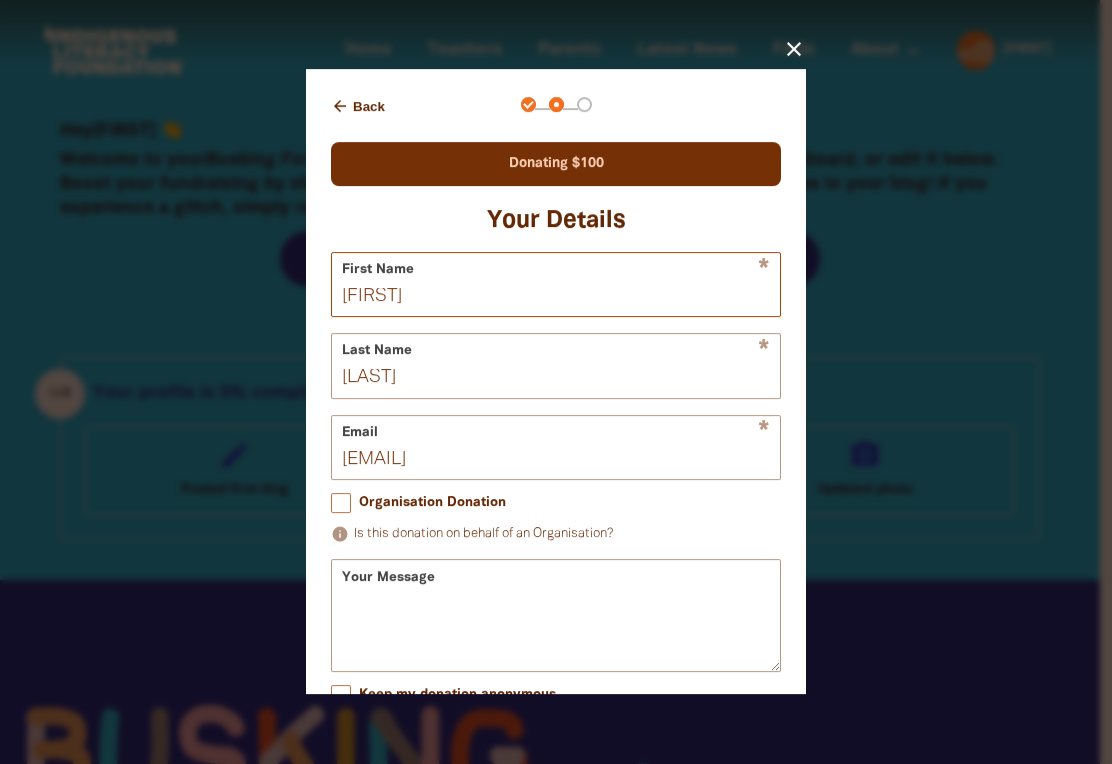 type on "[FIRST]" 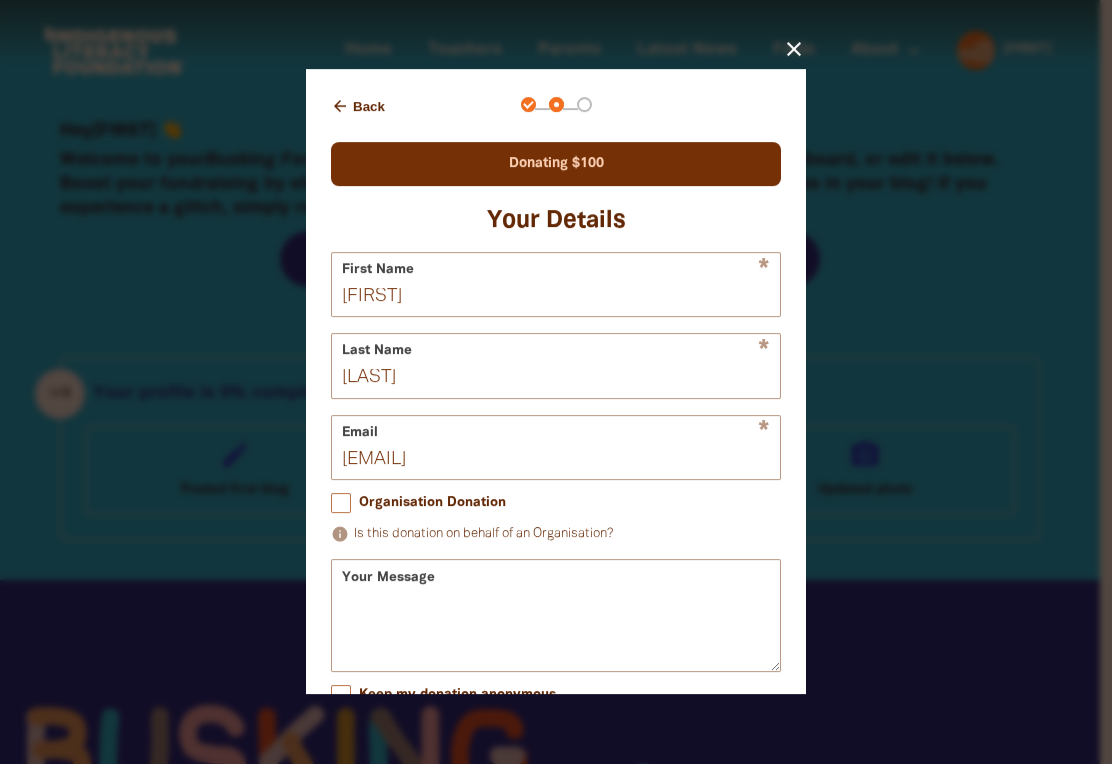 click on "Your Details" at bounding box center [556, 221] 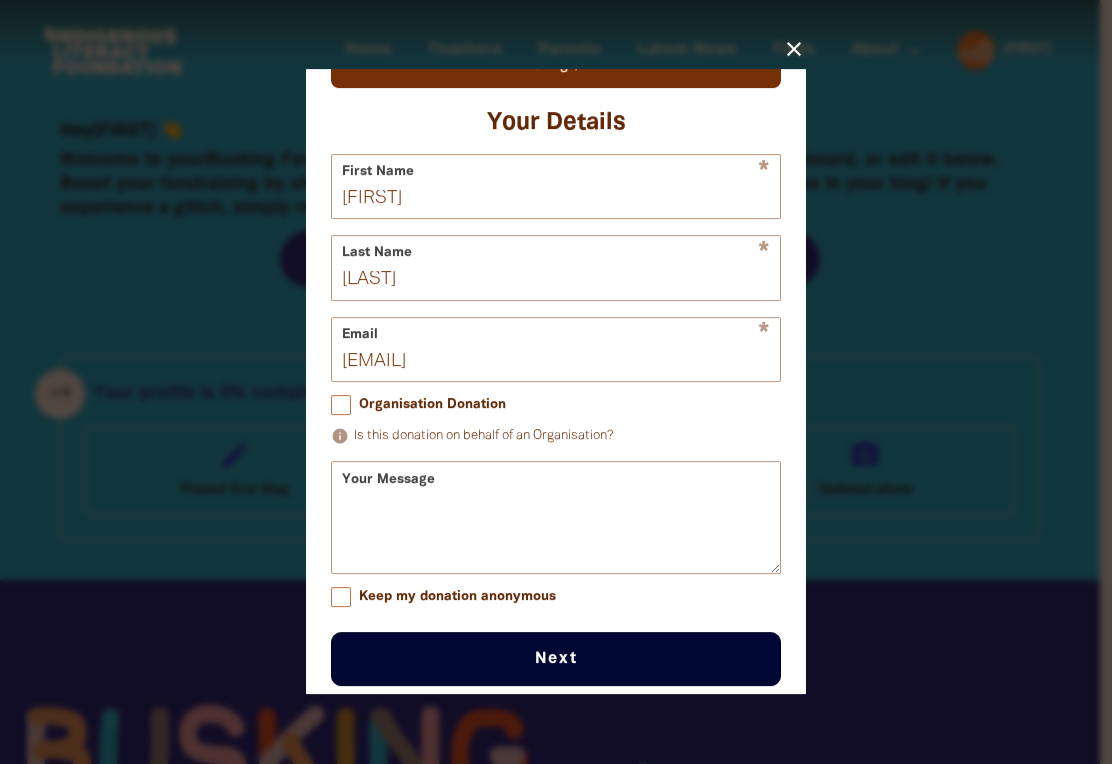 scroll, scrollTop: 96, scrollLeft: 0, axis: vertical 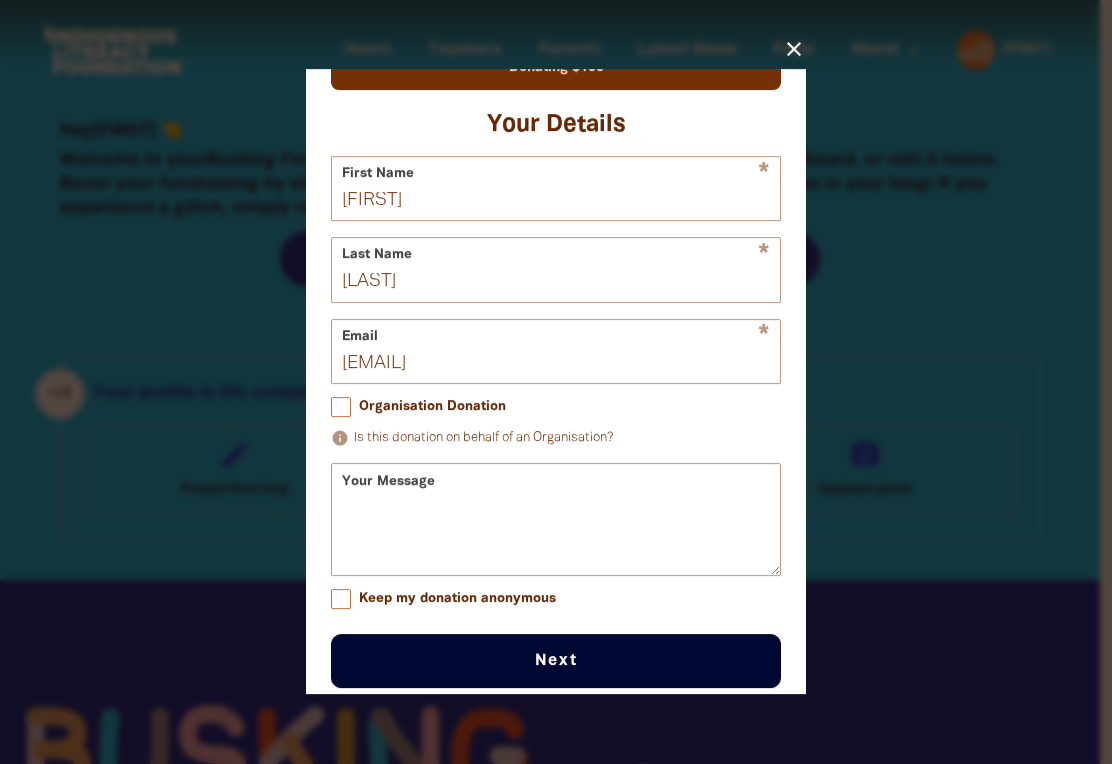 click on "Next   chevron_right" at bounding box center (556, 661) 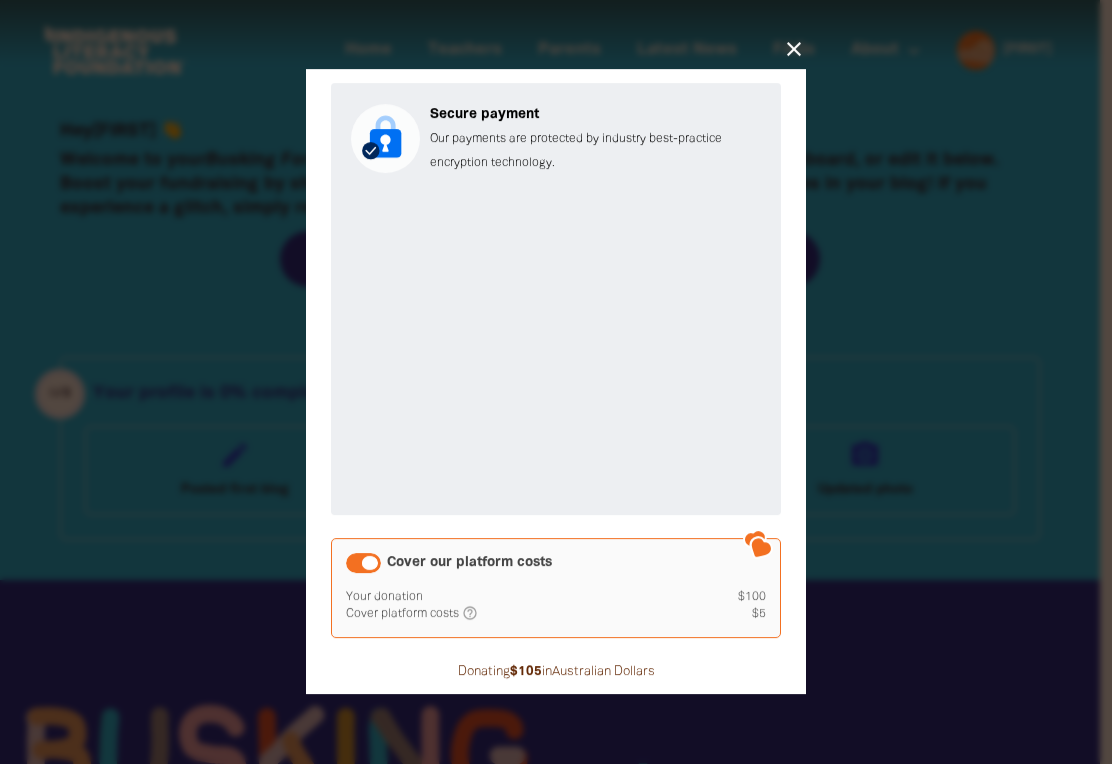 scroll, scrollTop: 270, scrollLeft: 0, axis: vertical 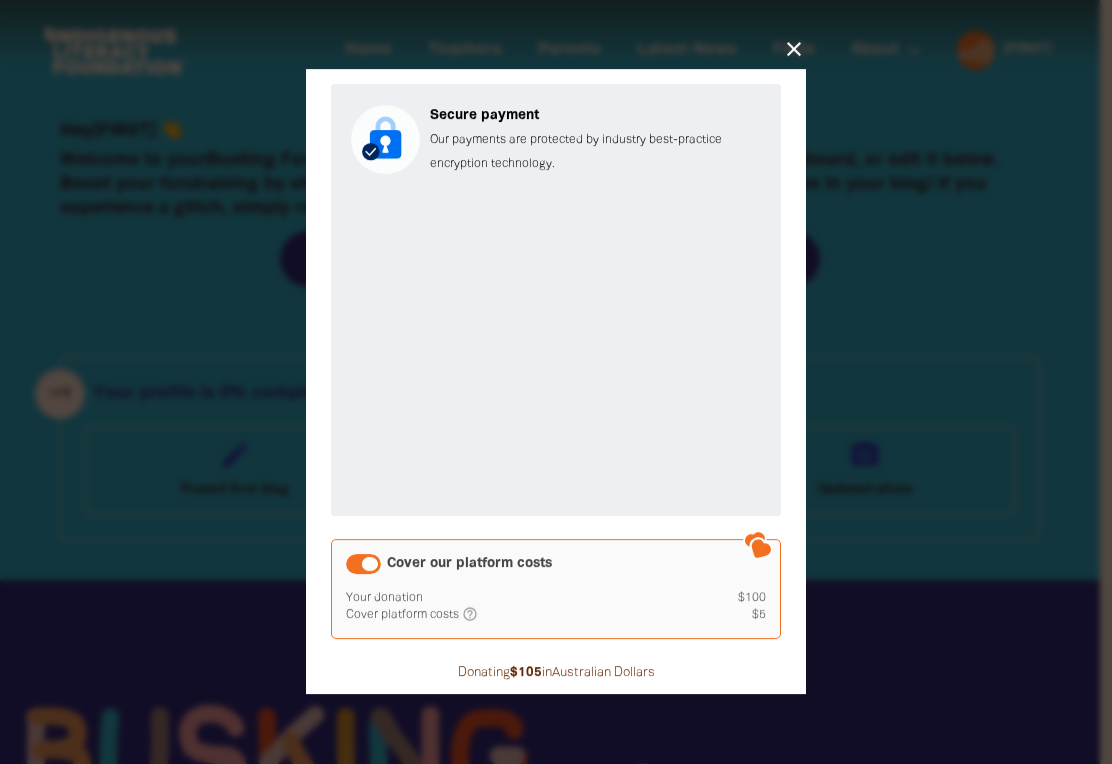 click on "Step 1 Step 2 Step 3 Your Payment Details Express Checkout OR Enter your payment details Secure payment Our payments are protected by industry best-practice encryption technology. Cover our platform costs Your donation Cover platform costs Adding this small percentage will help Raisely, a for-purpose giving platform, cover our website and platform costs. Donating in Australian Dollars favorite_border Donate" at bounding box center (556, 294) 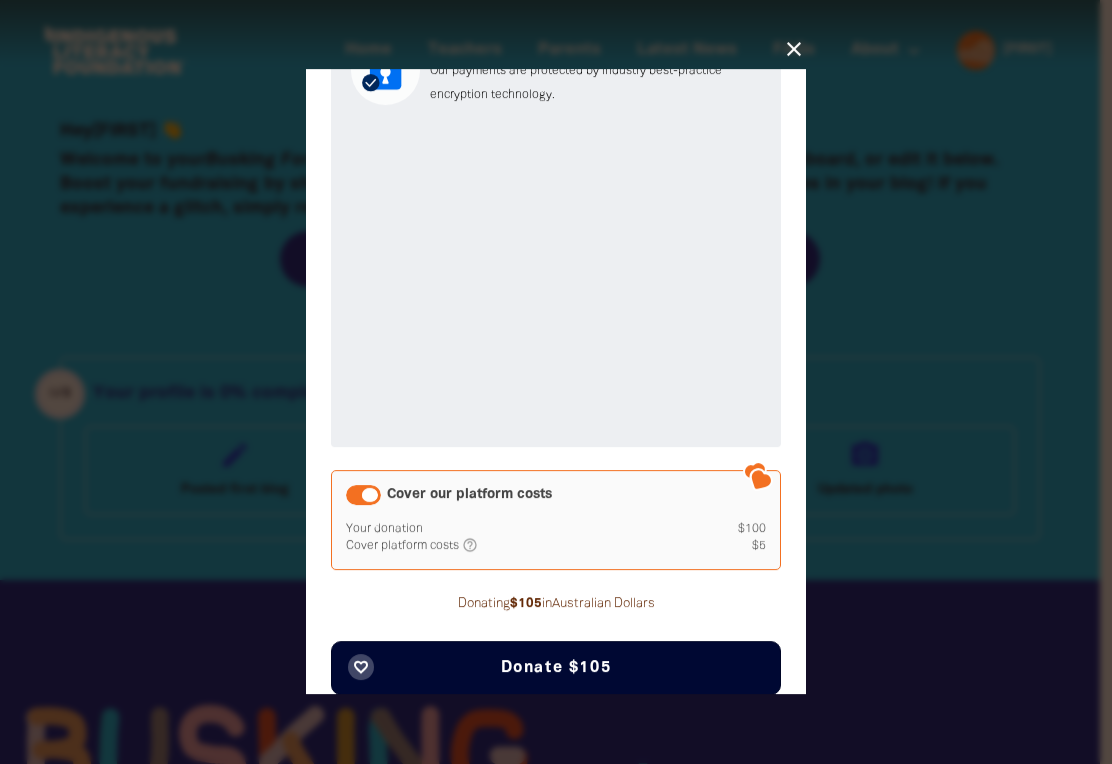 scroll, scrollTop: 339, scrollLeft: 0, axis: vertical 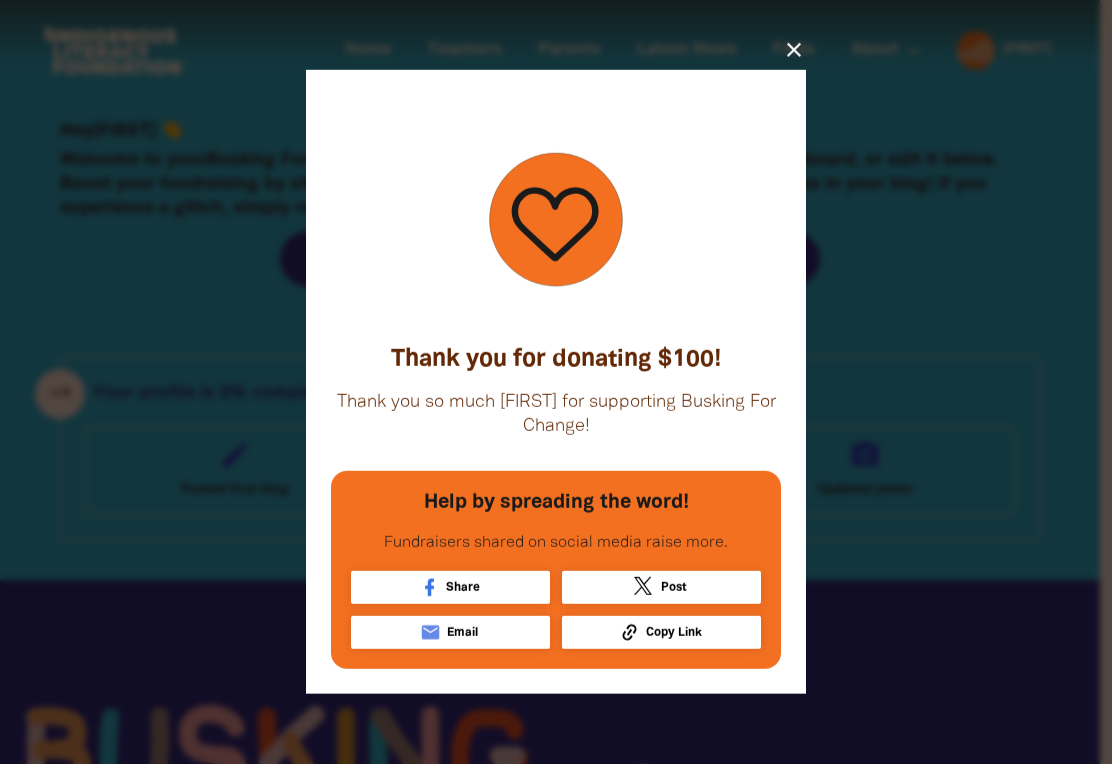 click on "close" at bounding box center [794, 50] 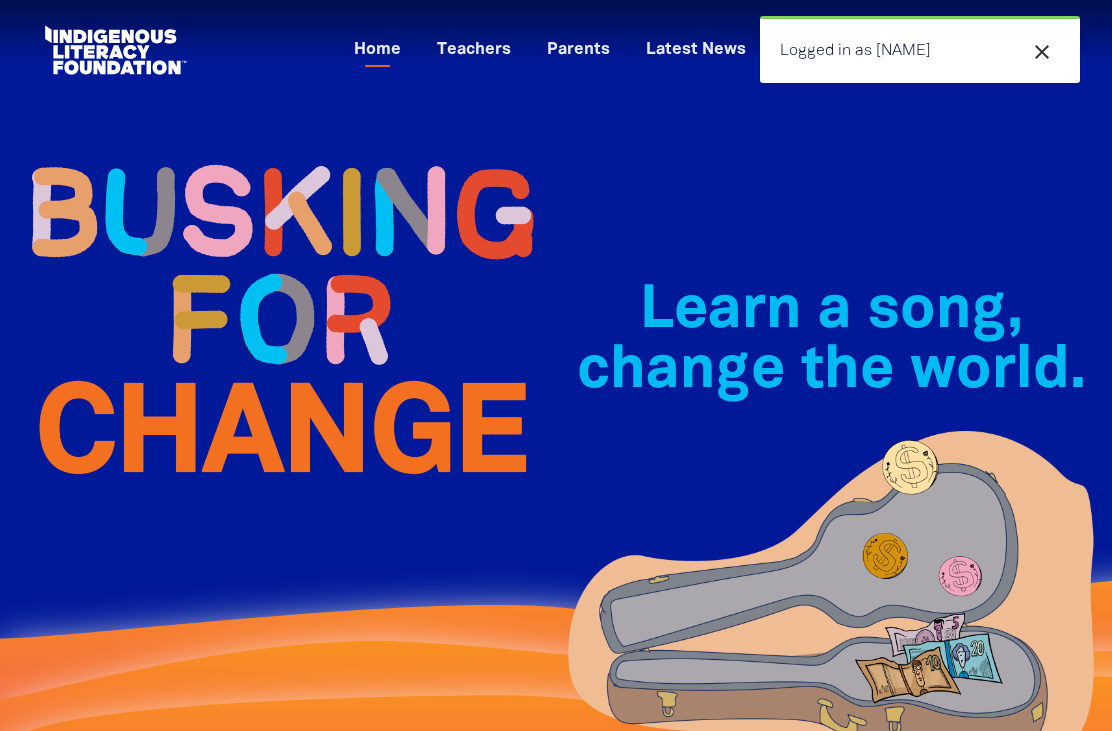 scroll, scrollTop: 0, scrollLeft: 0, axis: both 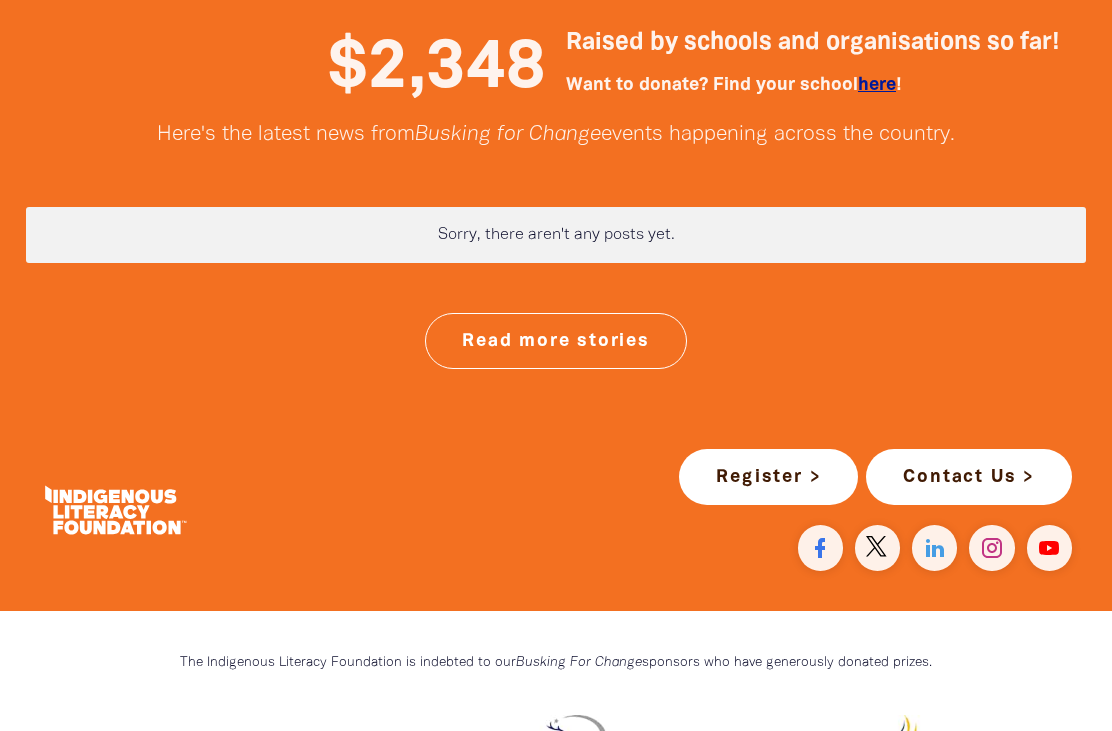 click on "Link to Woodleigh School, Penbank" at bounding box center [556, -744] 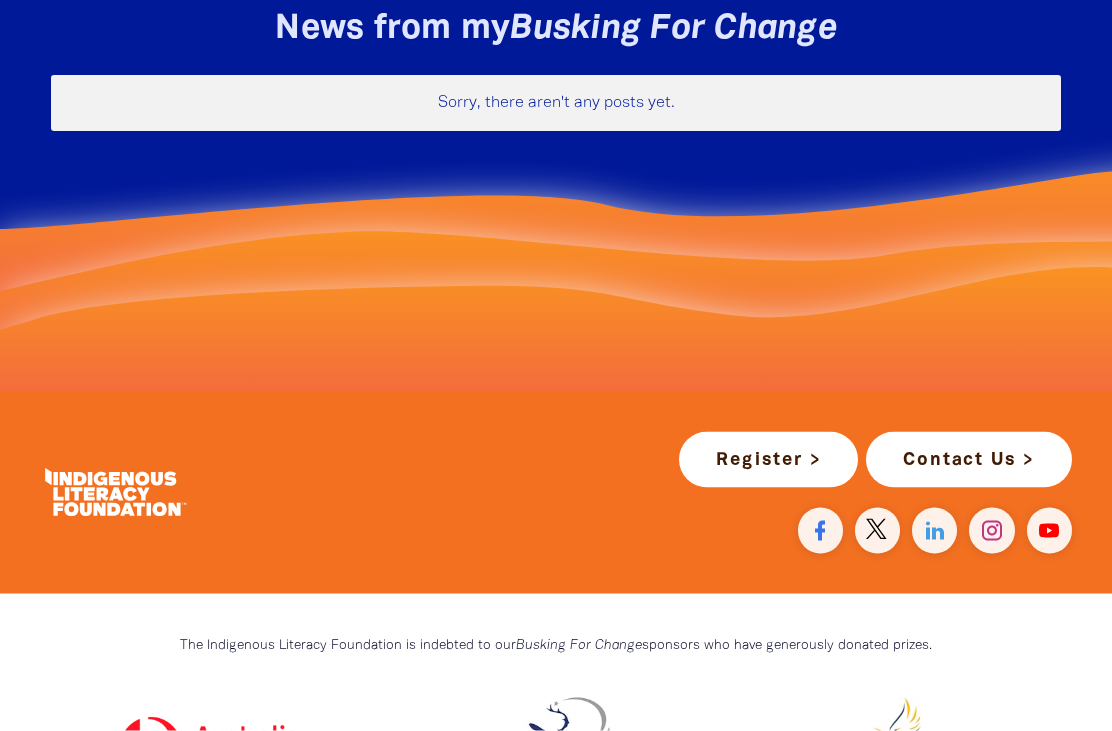 scroll, scrollTop: 2752, scrollLeft: 0, axis: vertical 